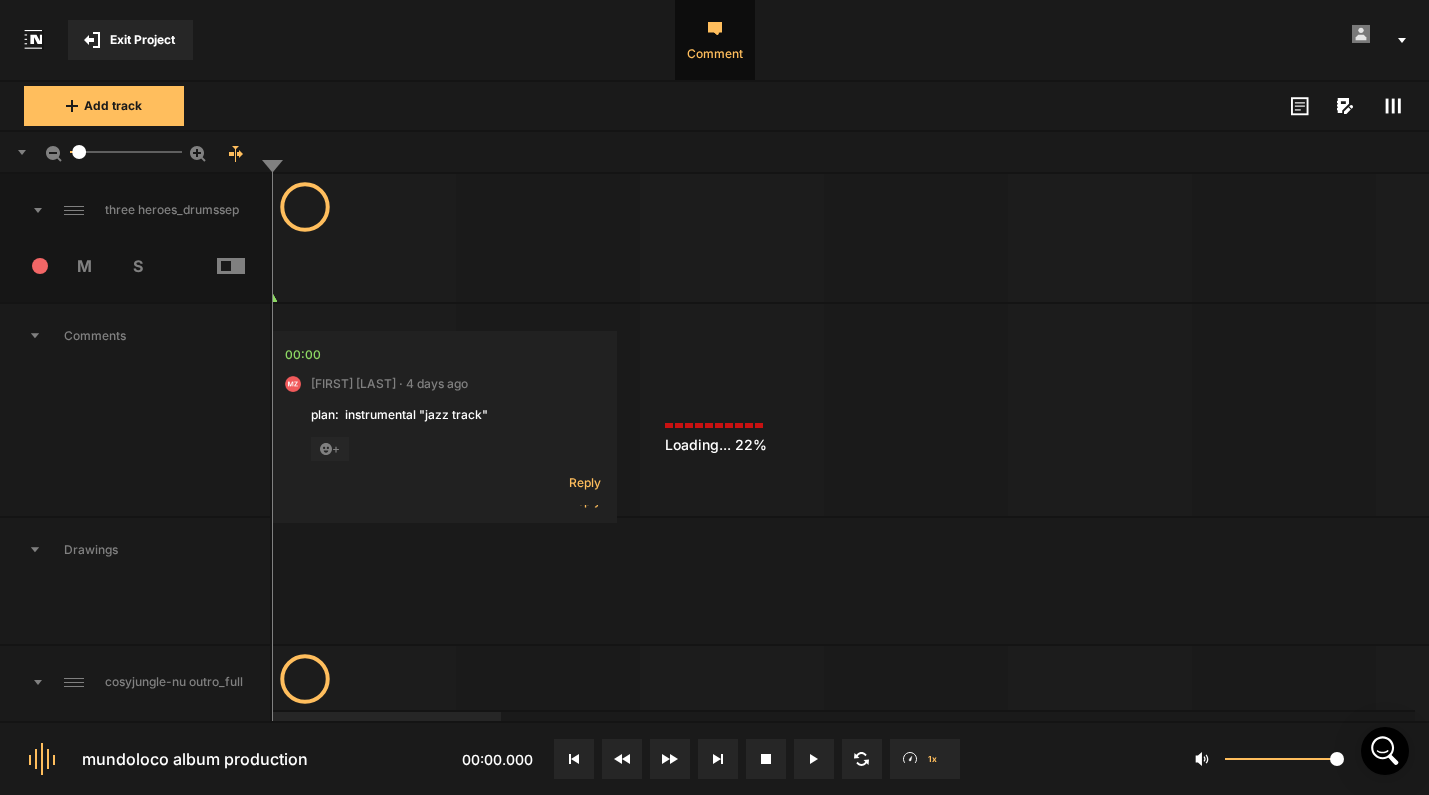scroll, scrollTop: 0, scrollLeft: 0, axis: both 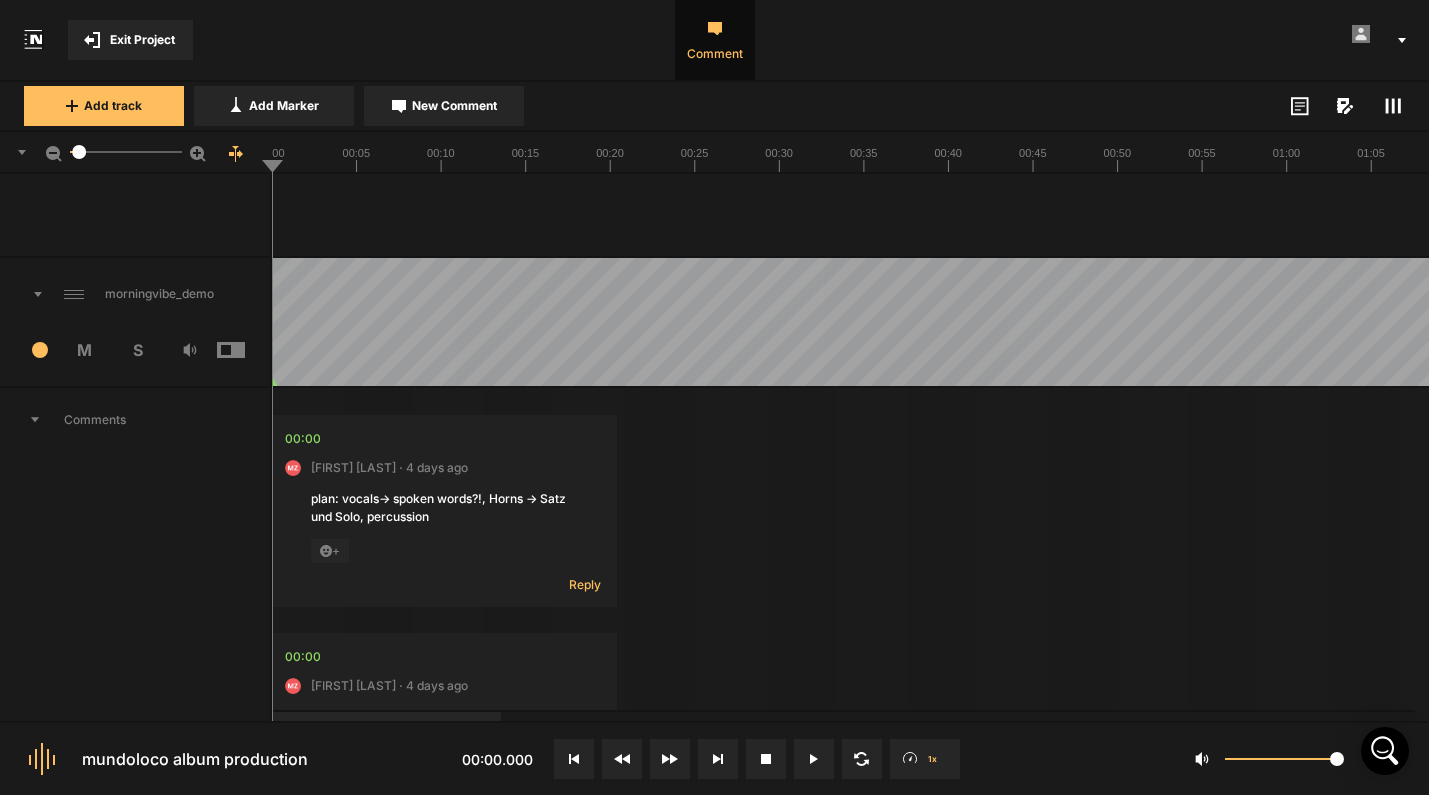 click 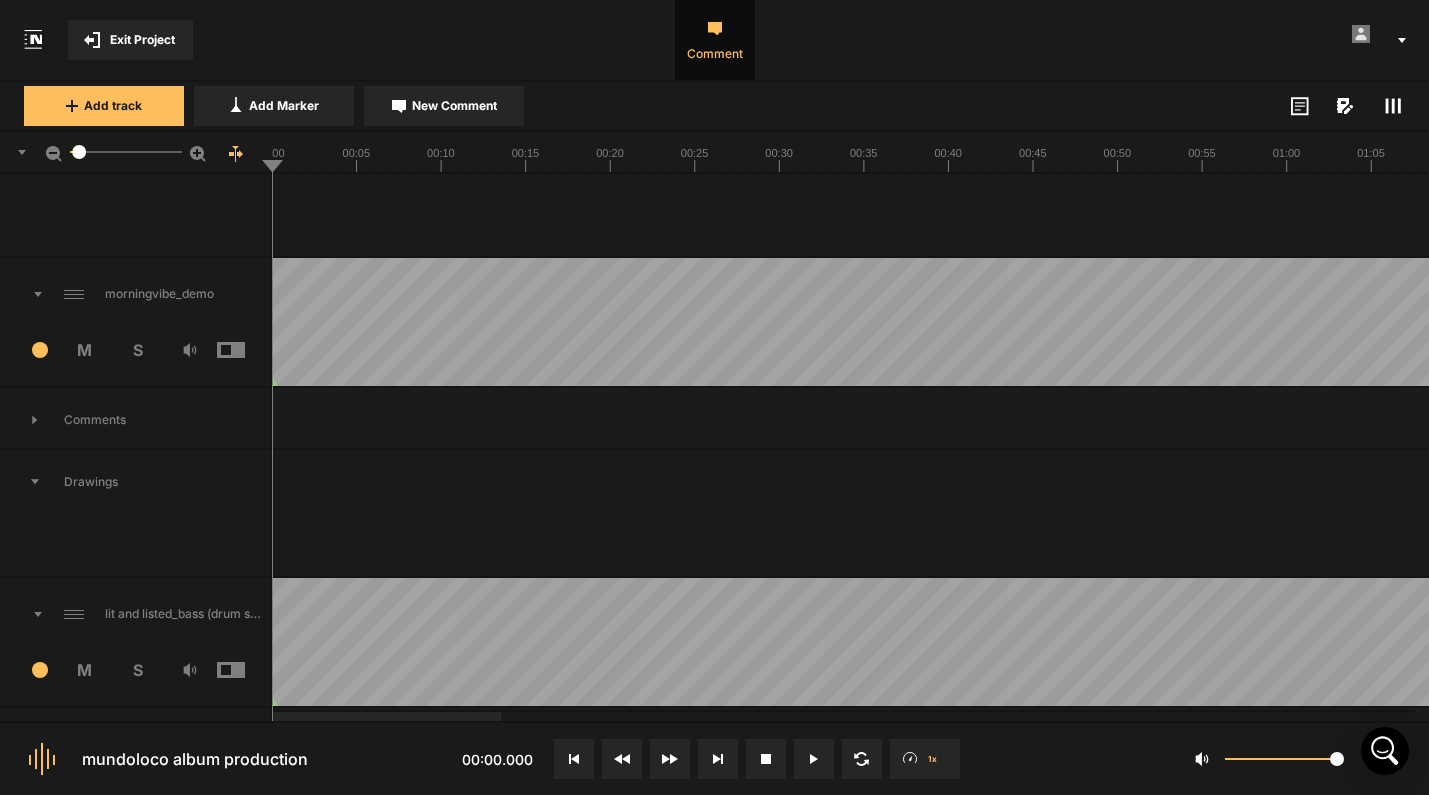 click 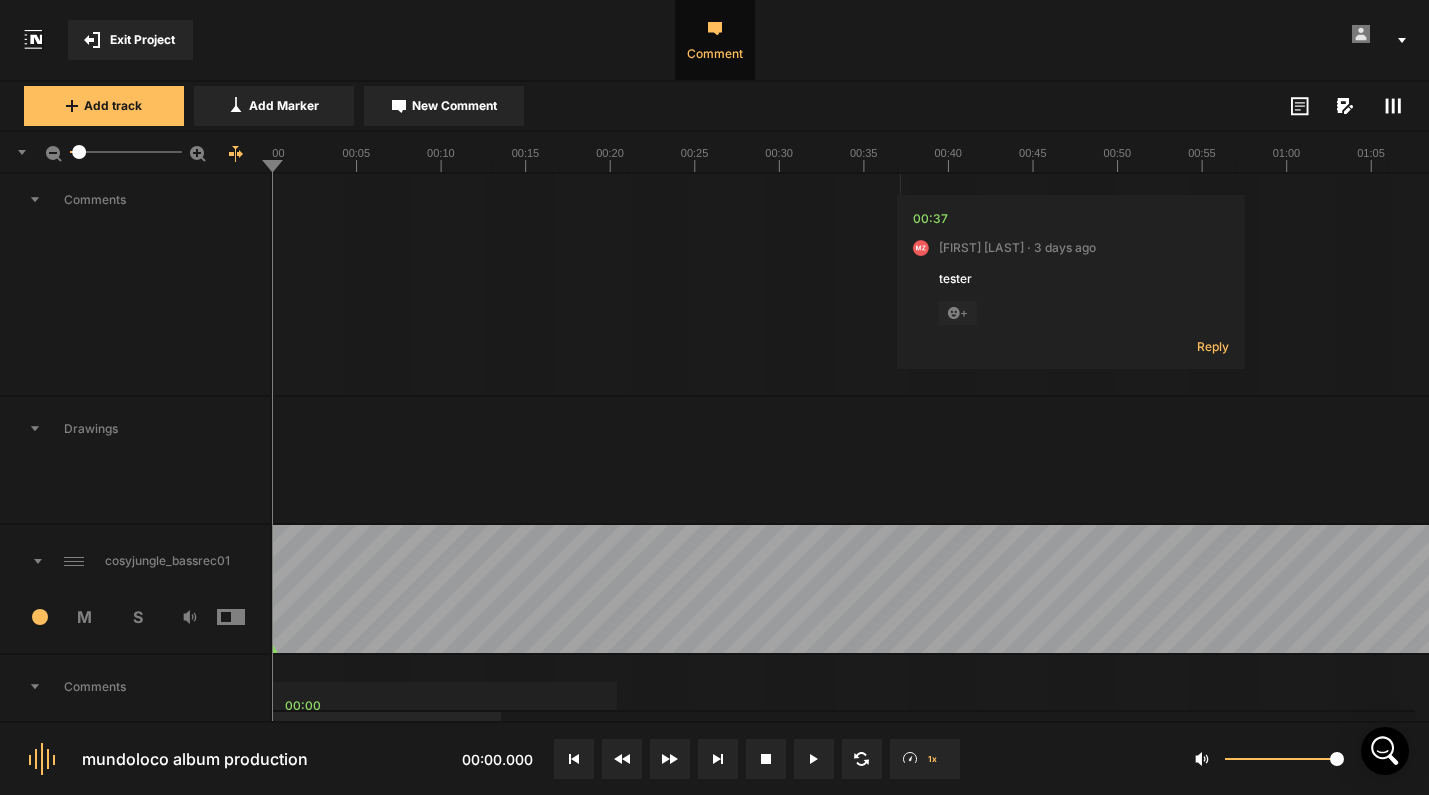 scroll, scrollTop: 1083, scrollLeft: 0, axis: vertical 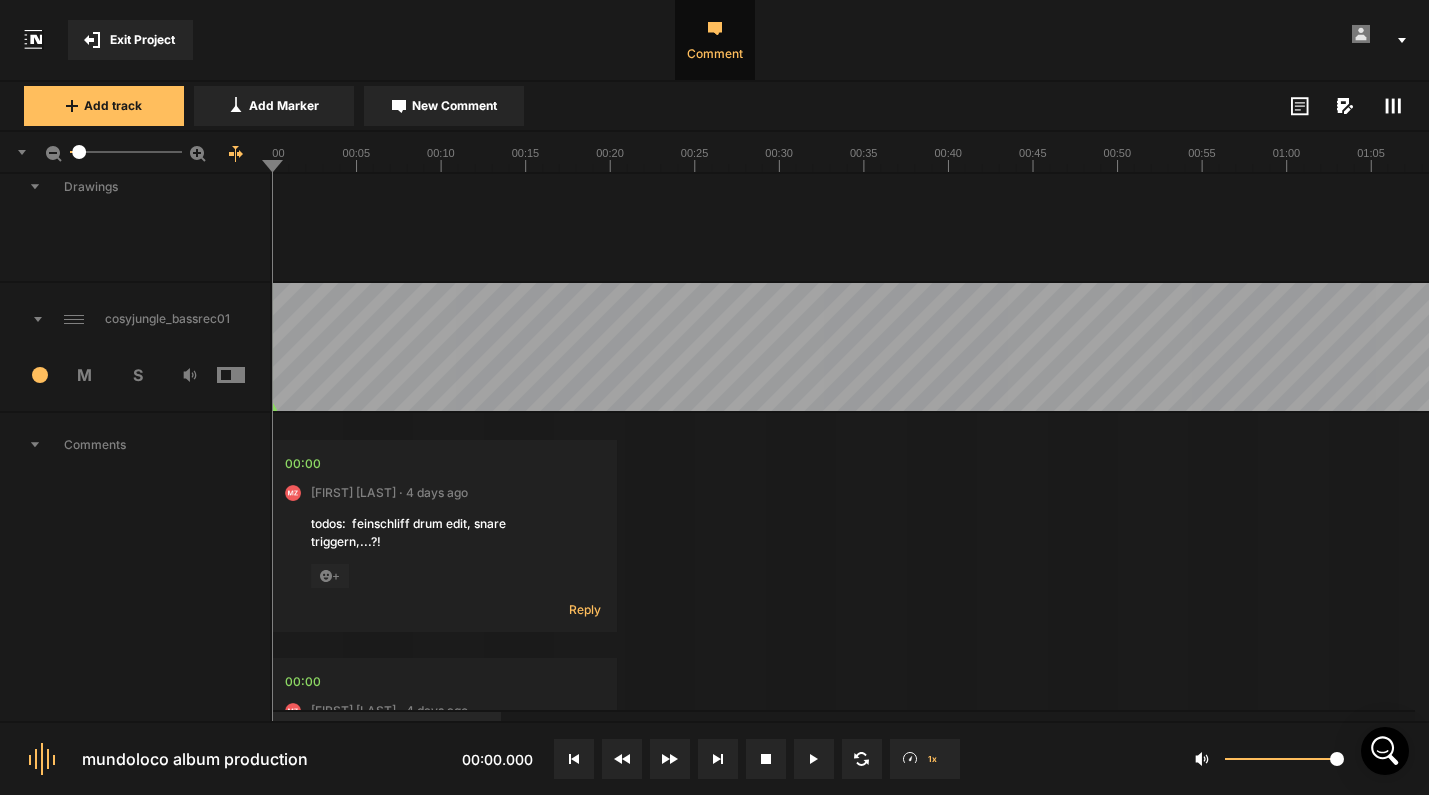 click on "Comments" at bounding box center (135, 445) 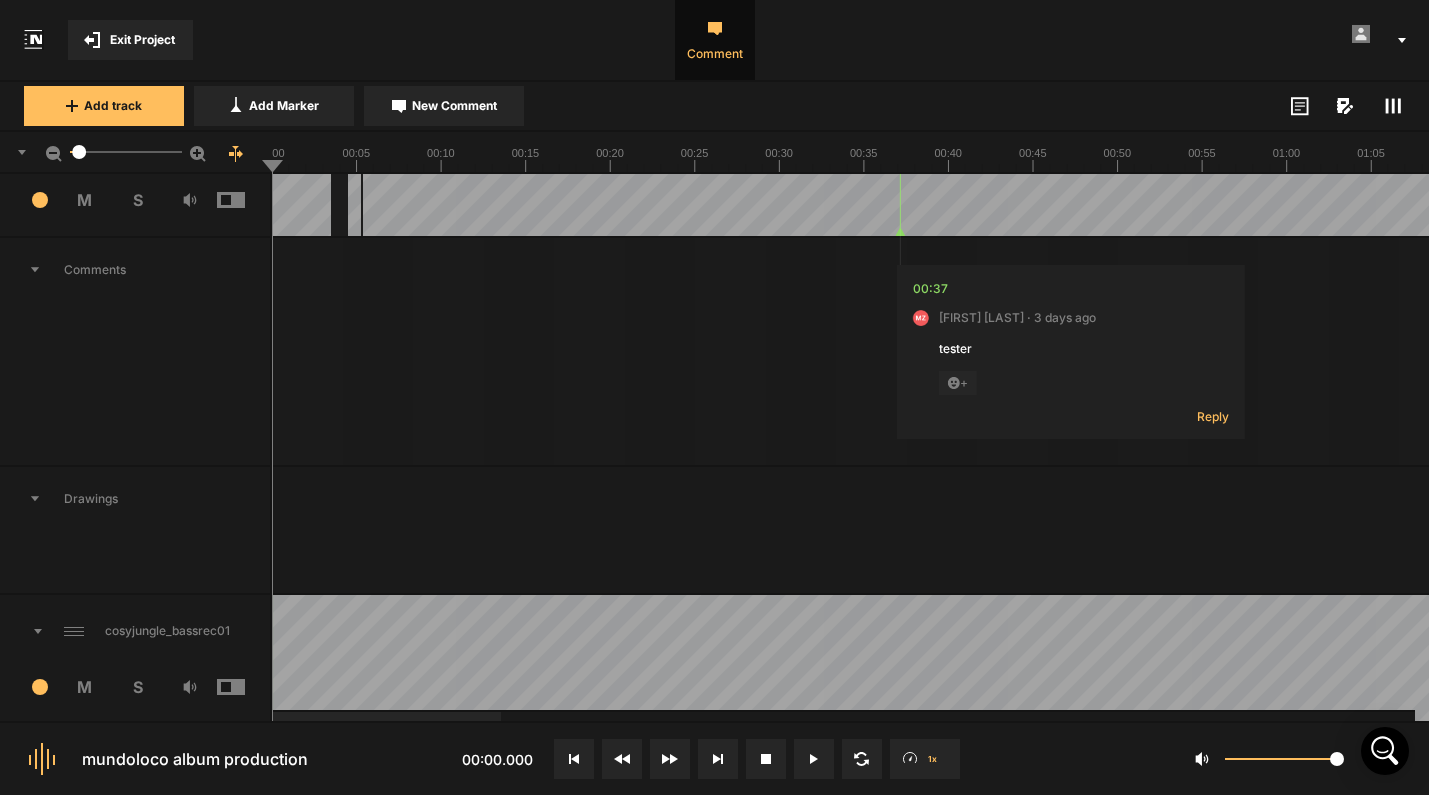 scroll, scrollTop: 428, scrollLeft: 0, axis: vertical 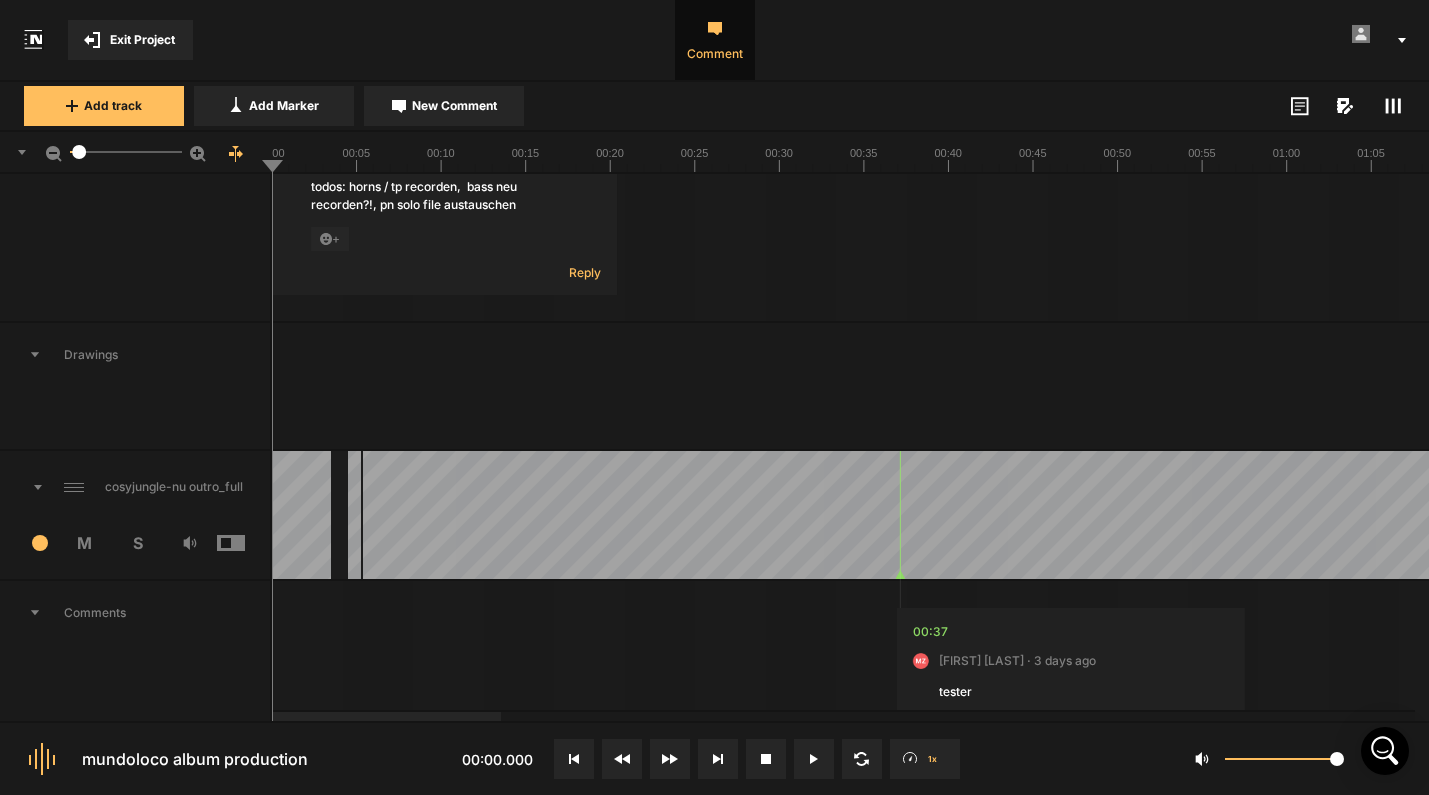 click 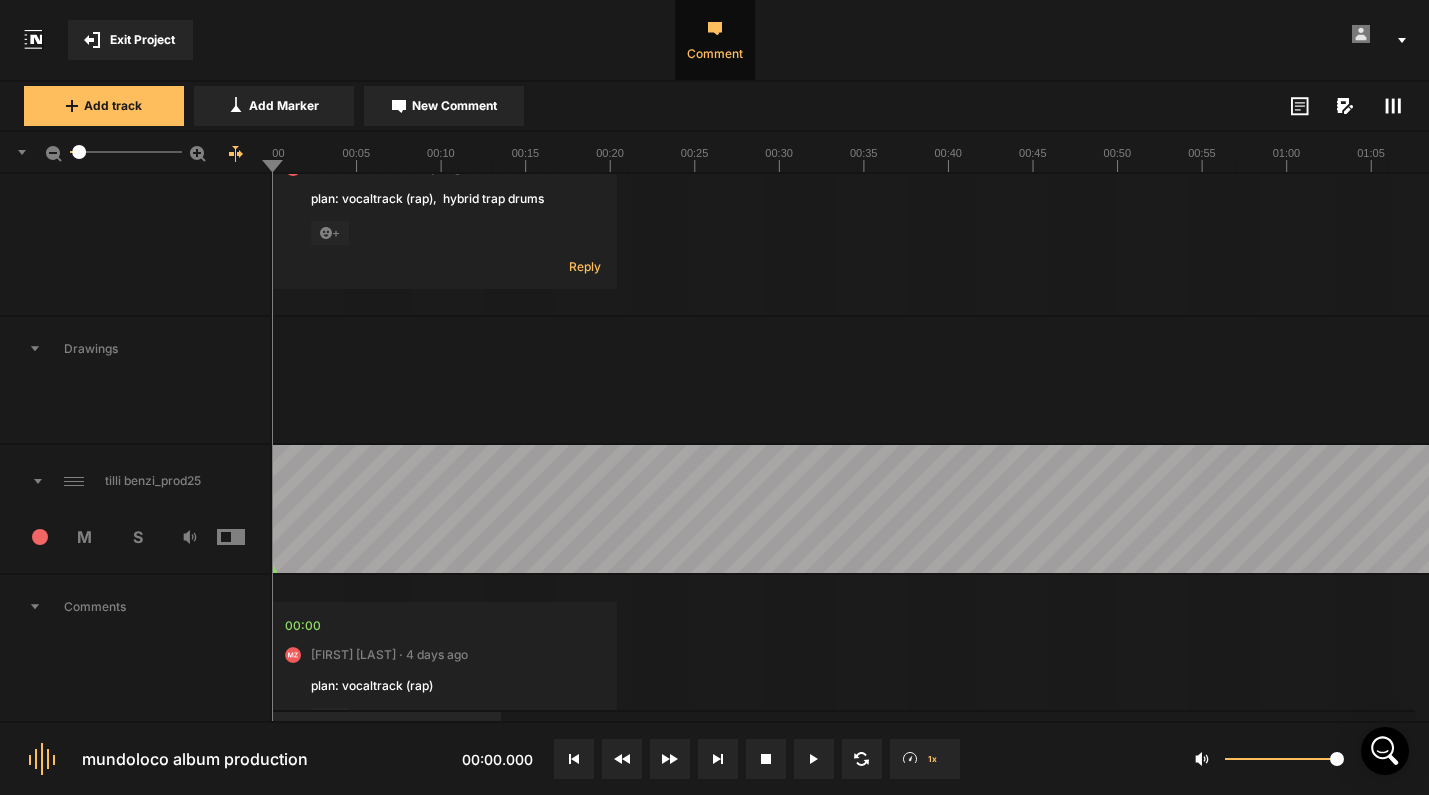 scroll, scrollTop: 6440, scrollLeft: 0, axis: vertical 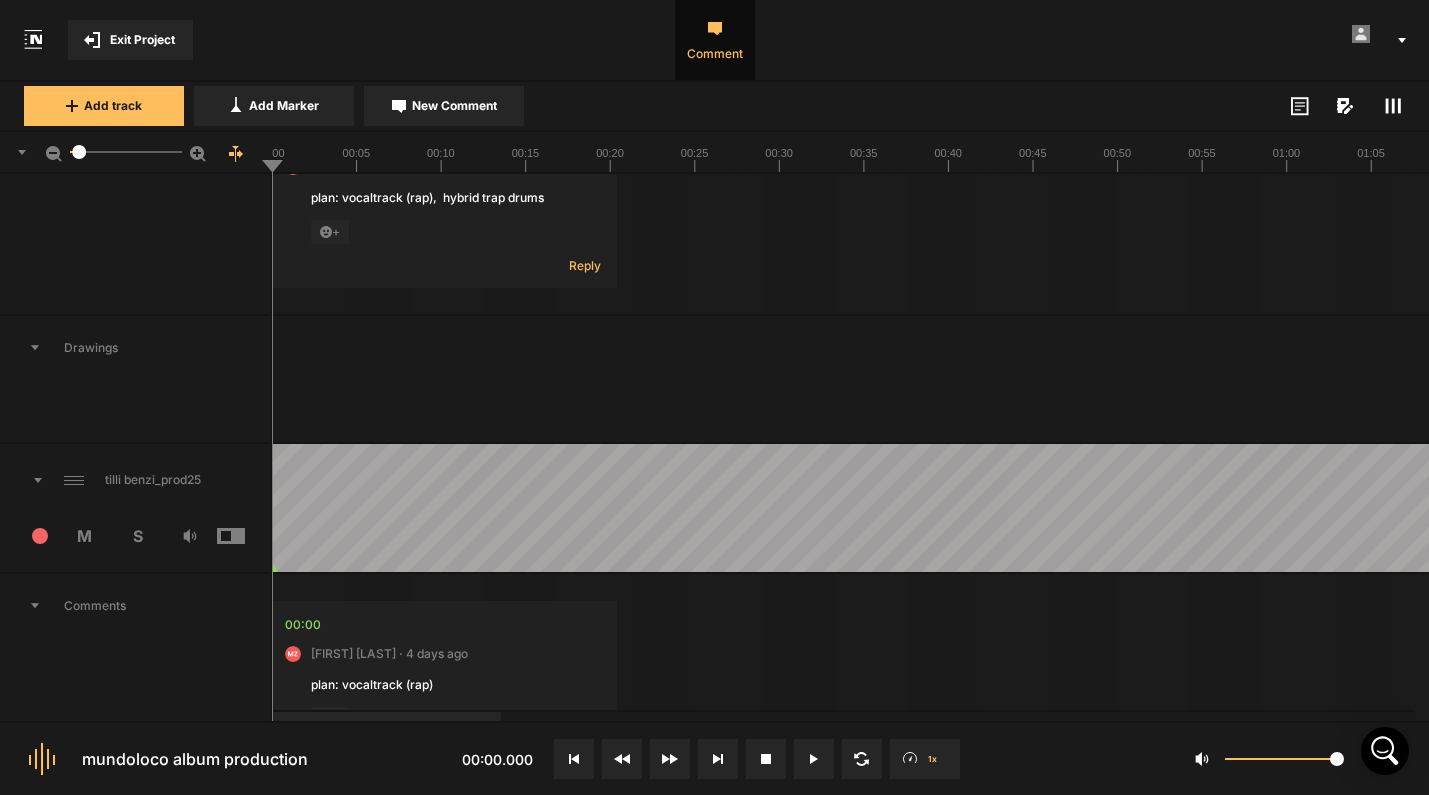 click on "Drawings" at bounding box center [135, 348] 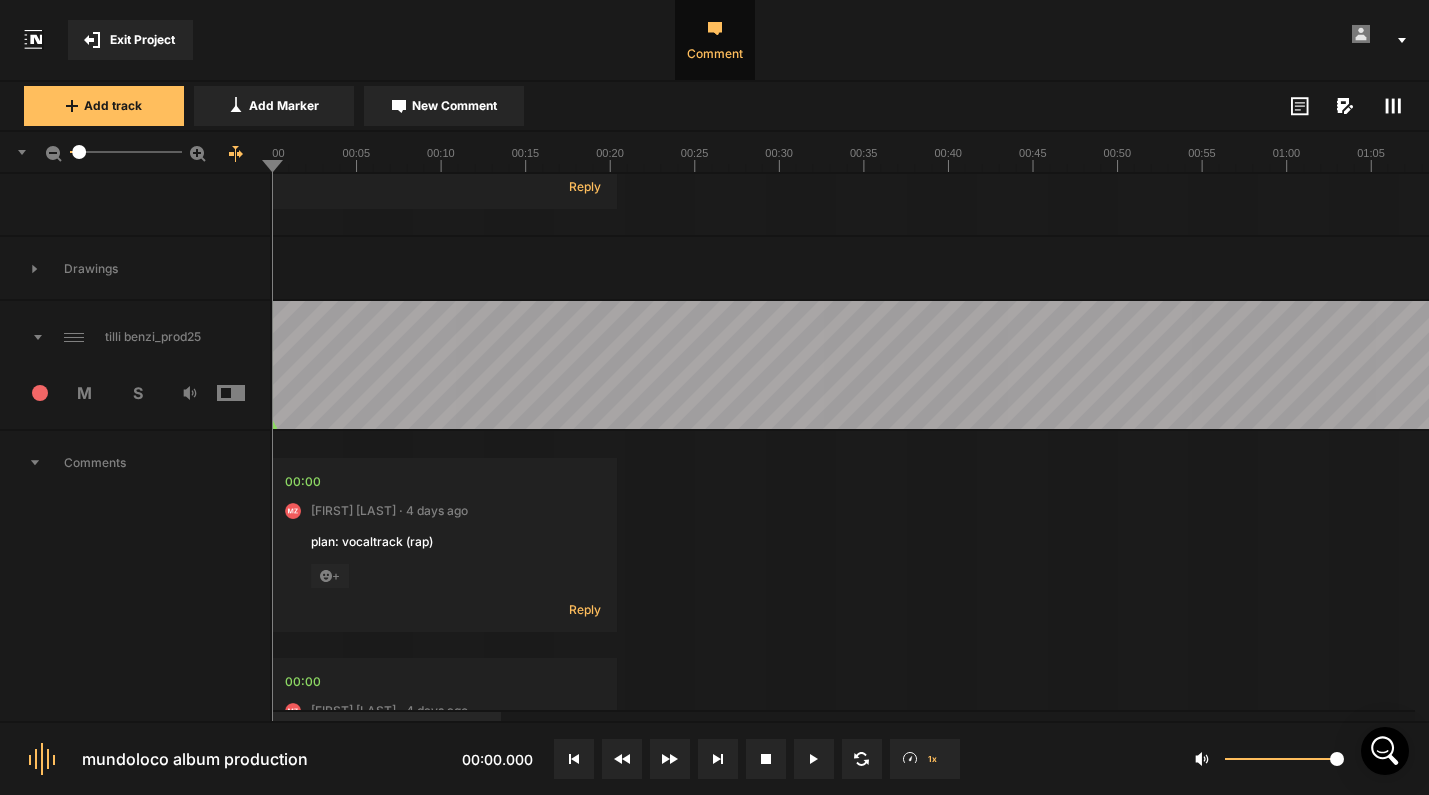 scroll, scrollTop: 6676, scrollLeft: 0, axis: vertical 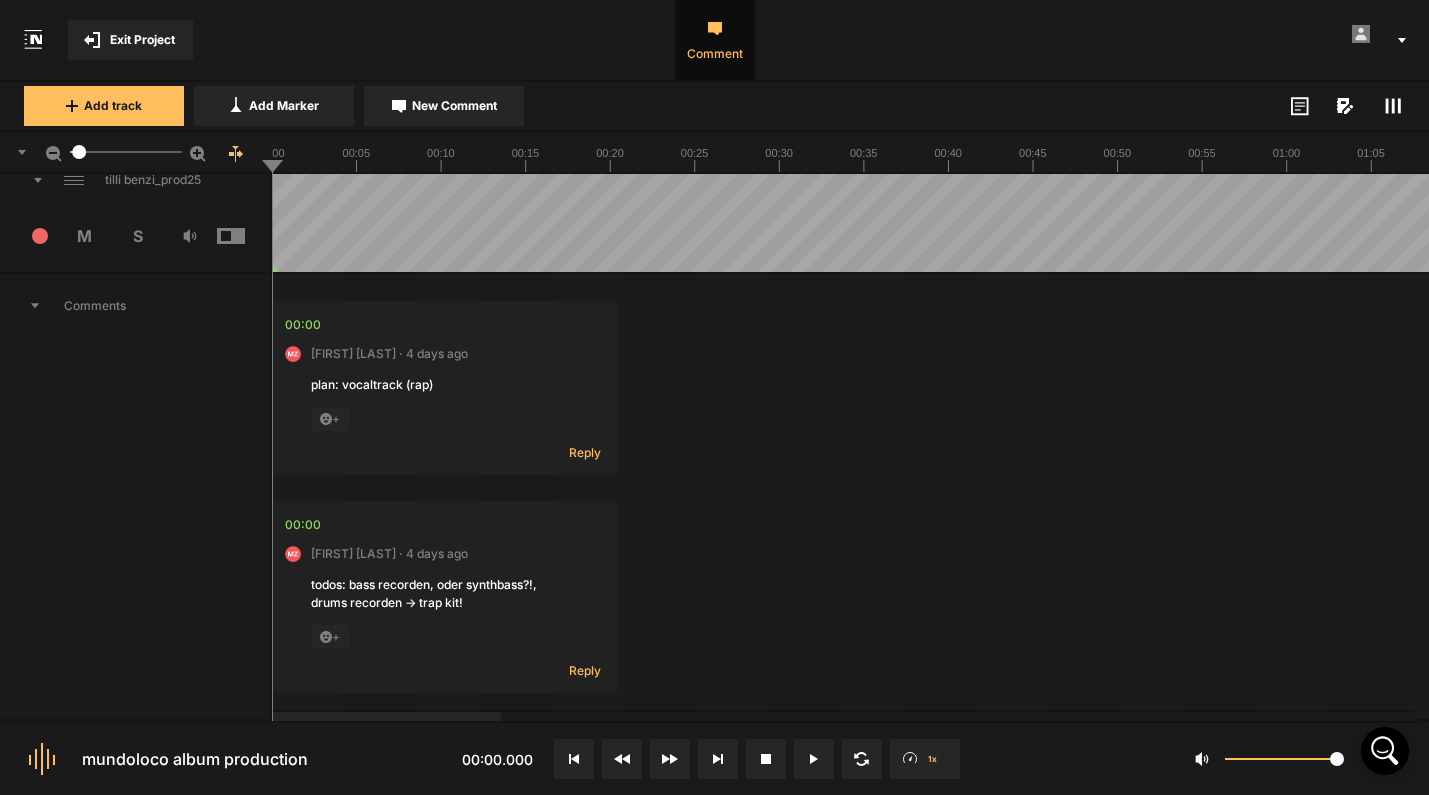 click on "Comments" at bounding box center (135, 306) 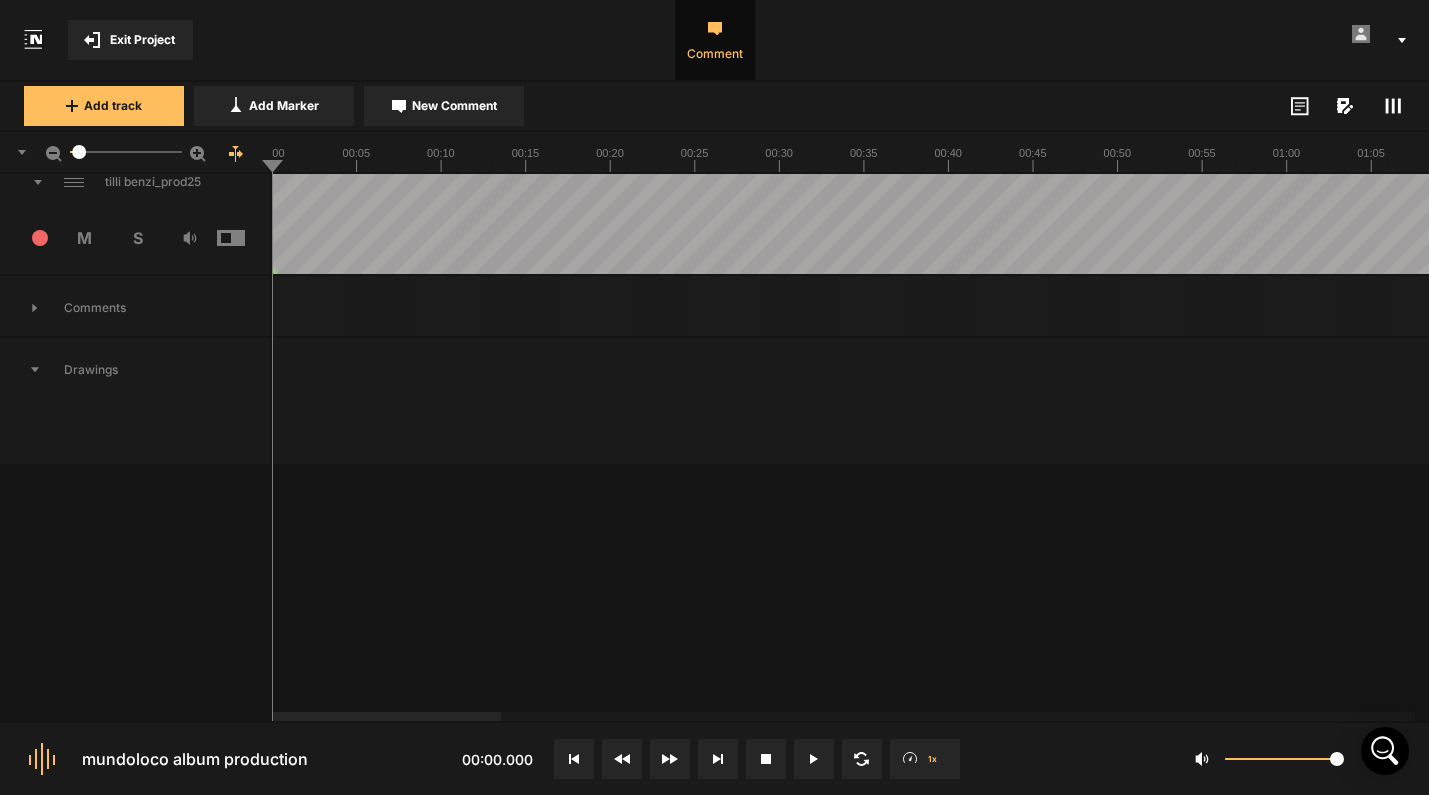 scroll, scrollTop: 6674, scrollLeft: 0, axis: vertical 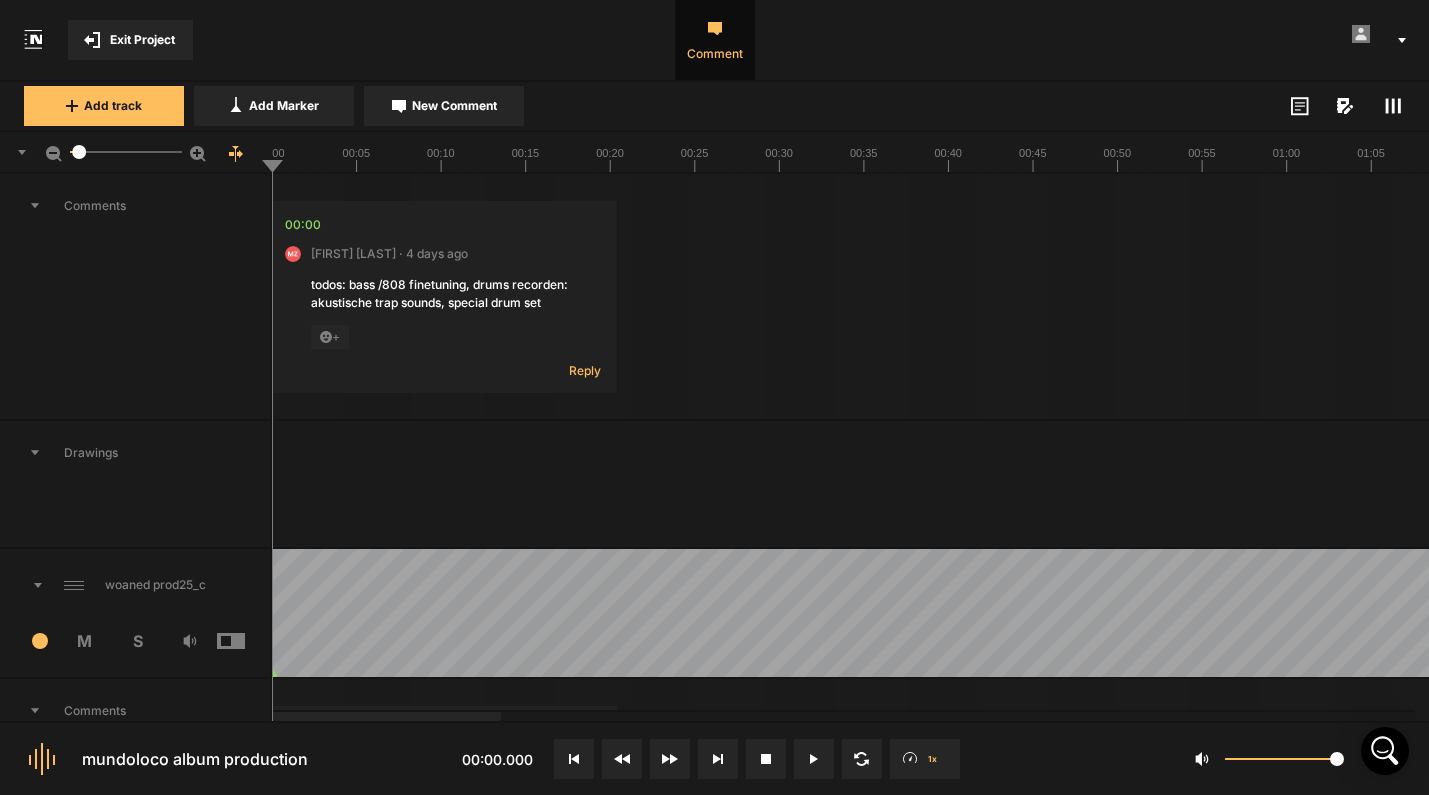 click on "Drawings" at bounding box center (135, 453) 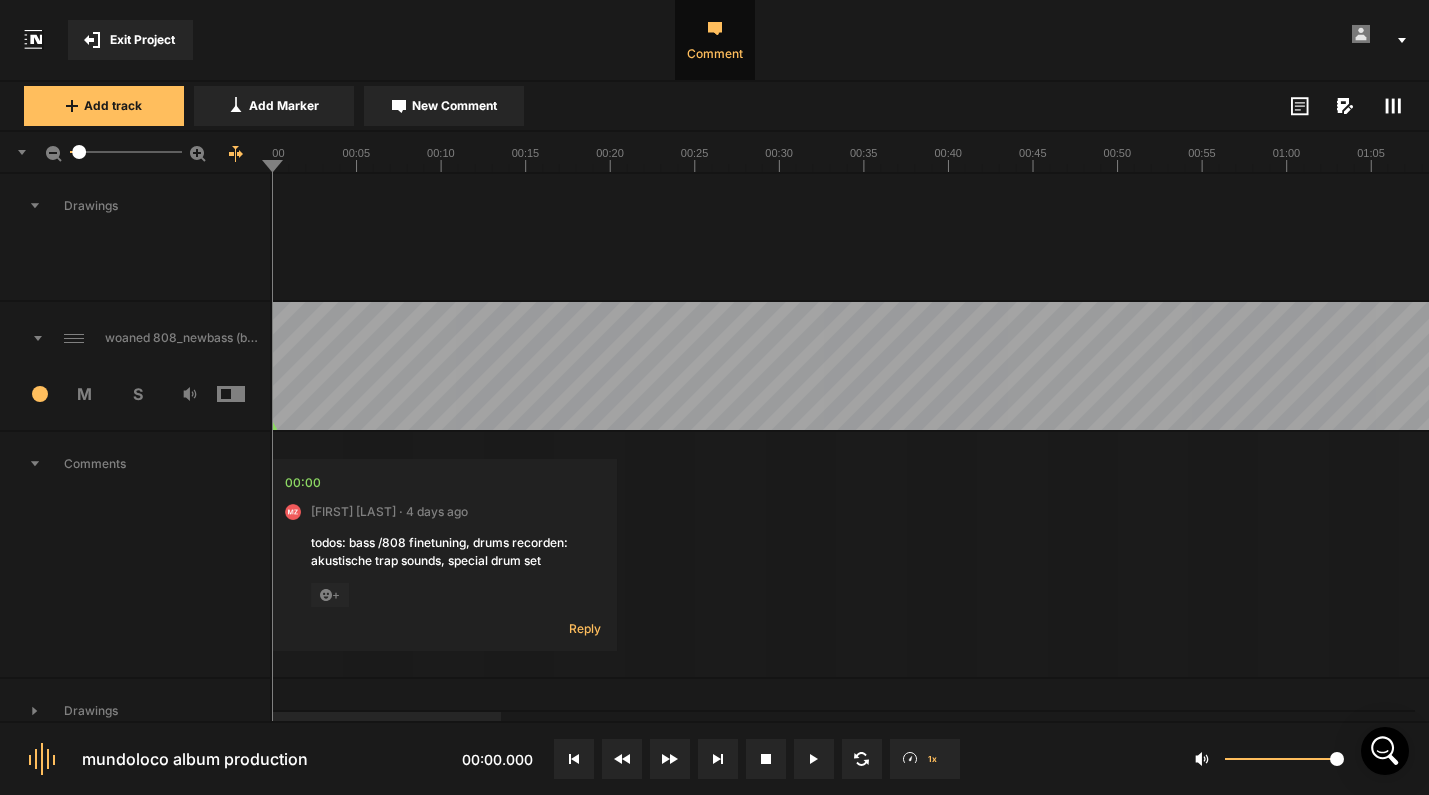 scroll, scrollTop: 5587, scrollLeft: 0, axis: vertical 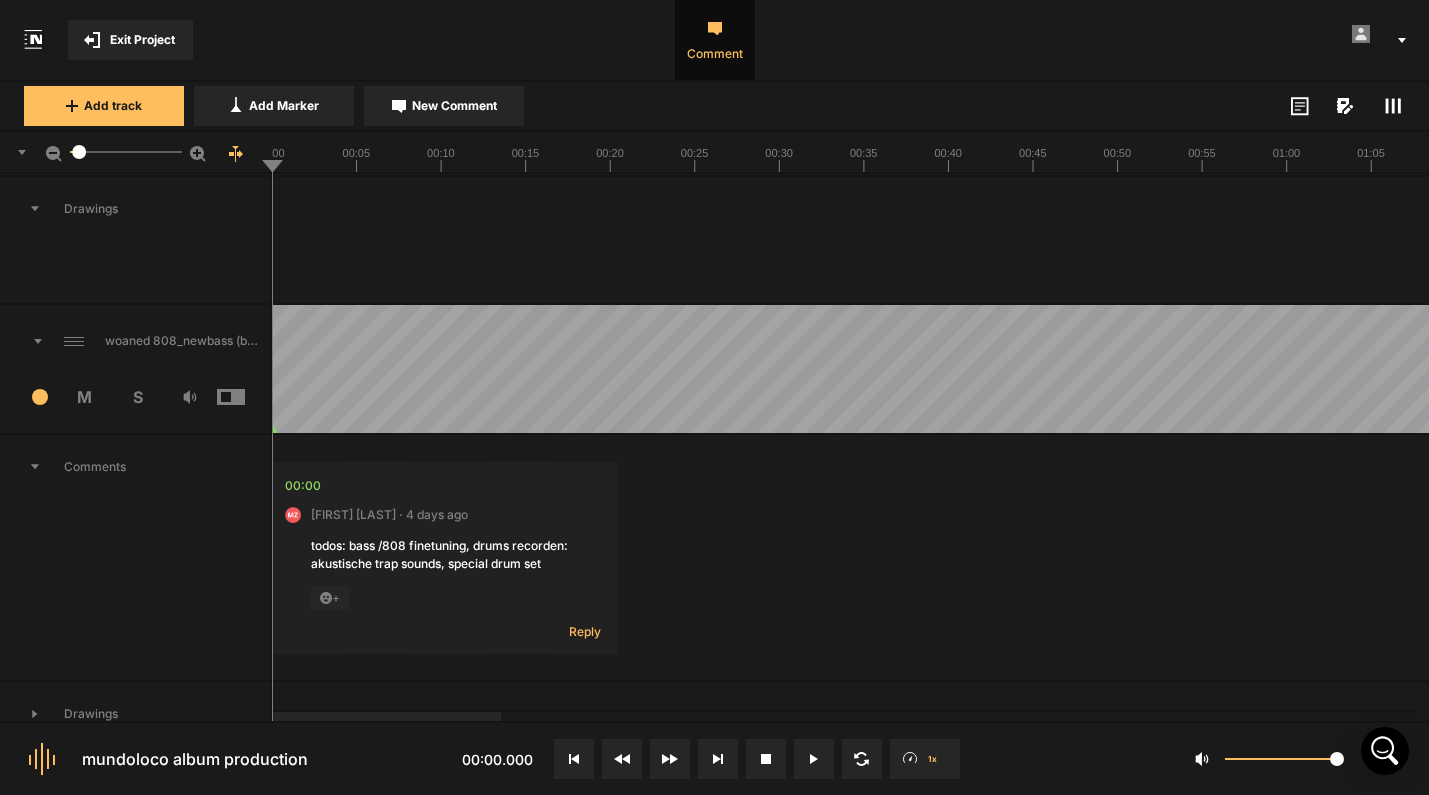click on "Comments" at bounding box center [135, 467] 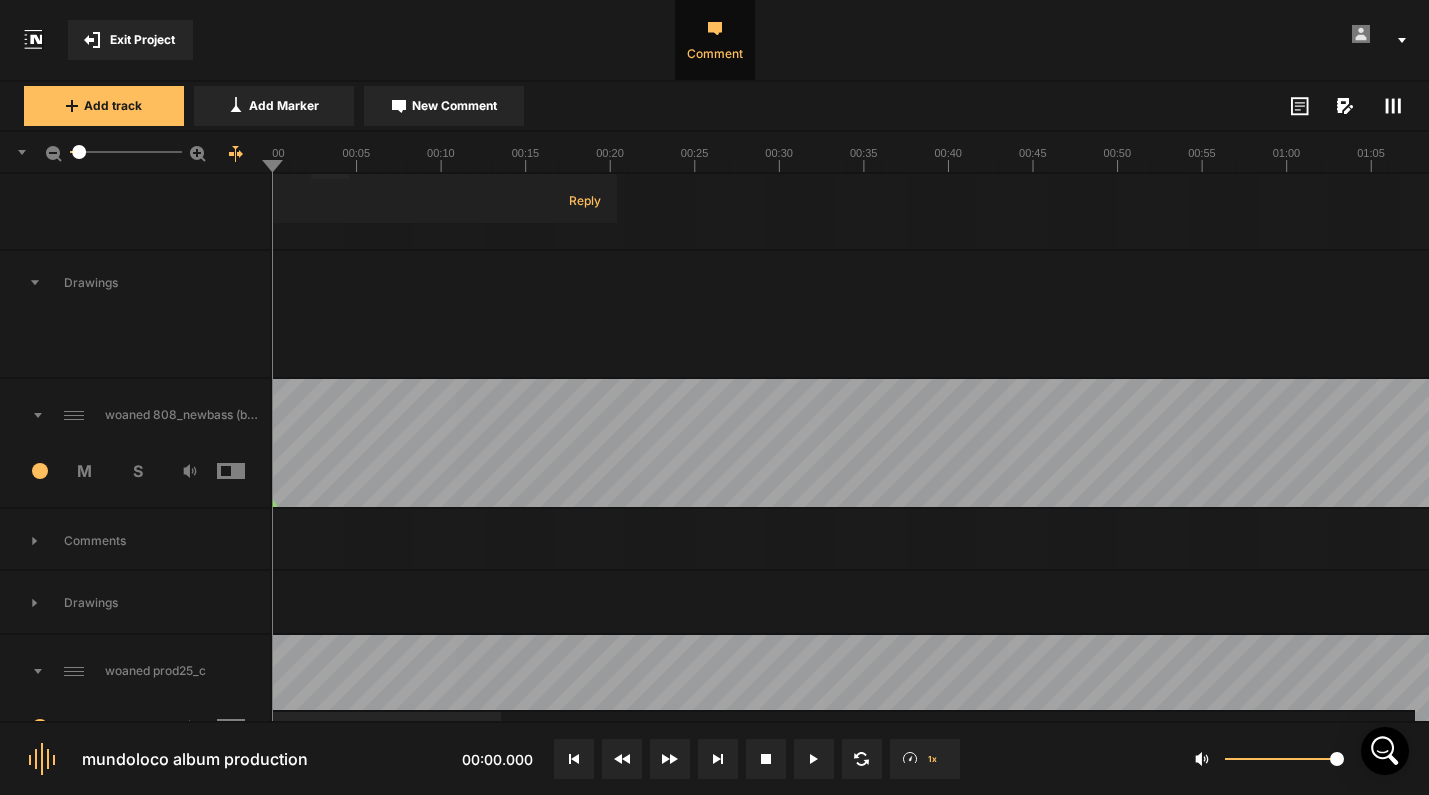 scroll, scrollTop: 5084, scrollLeft: 0, axis: vertical 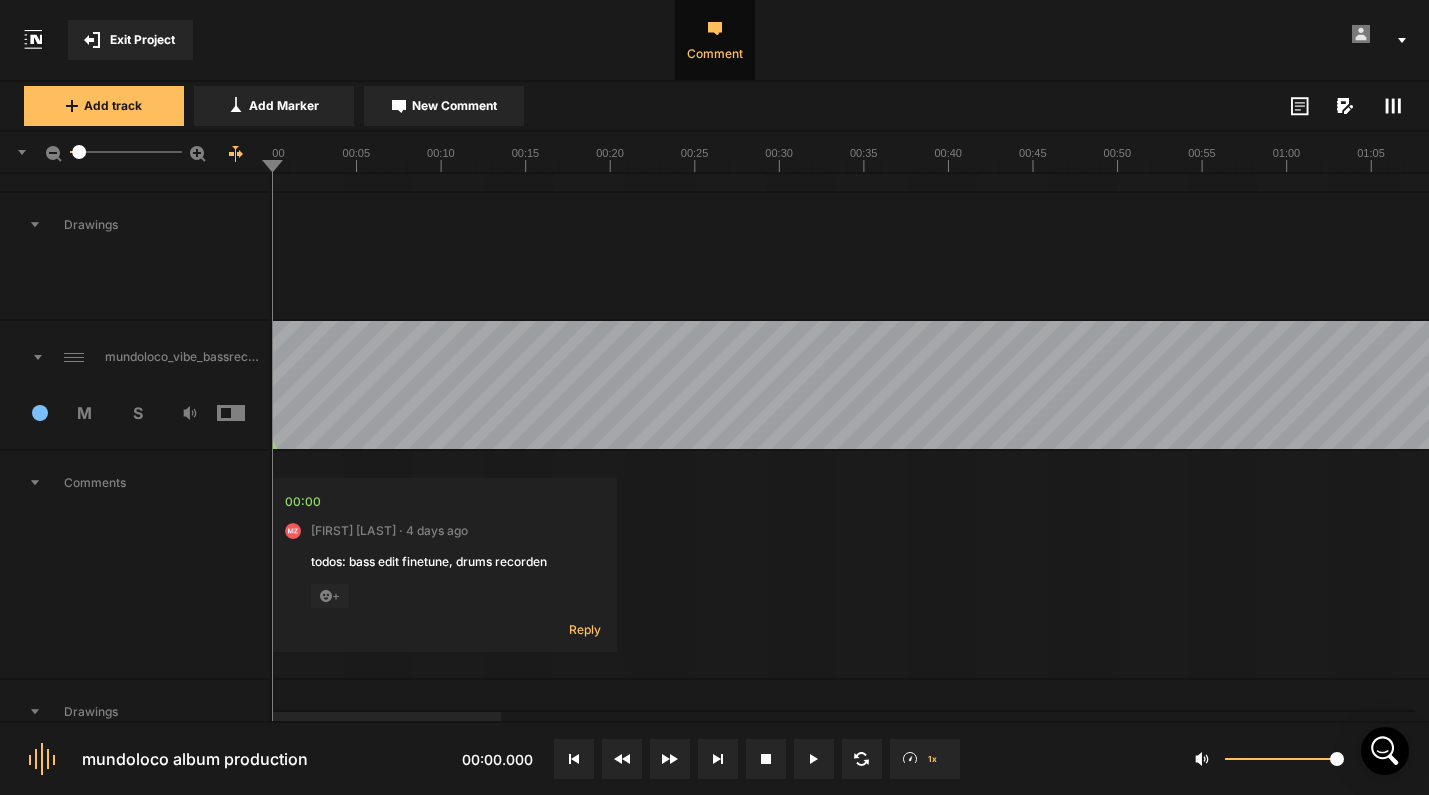 click on "Comments" at bounding box center [135, 483] 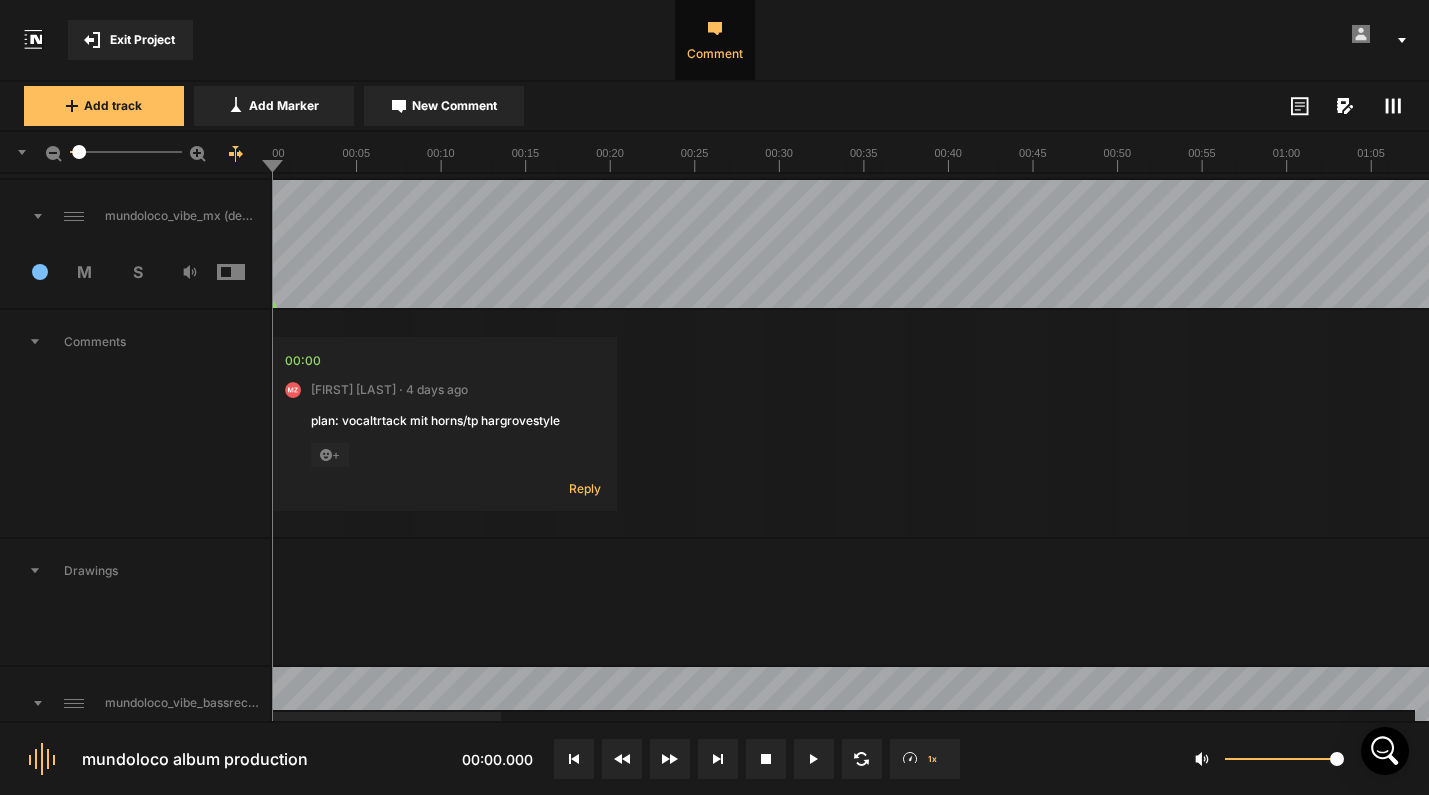scroll, scrollTop: 4594, scrollLeft: 0, axis: vertical 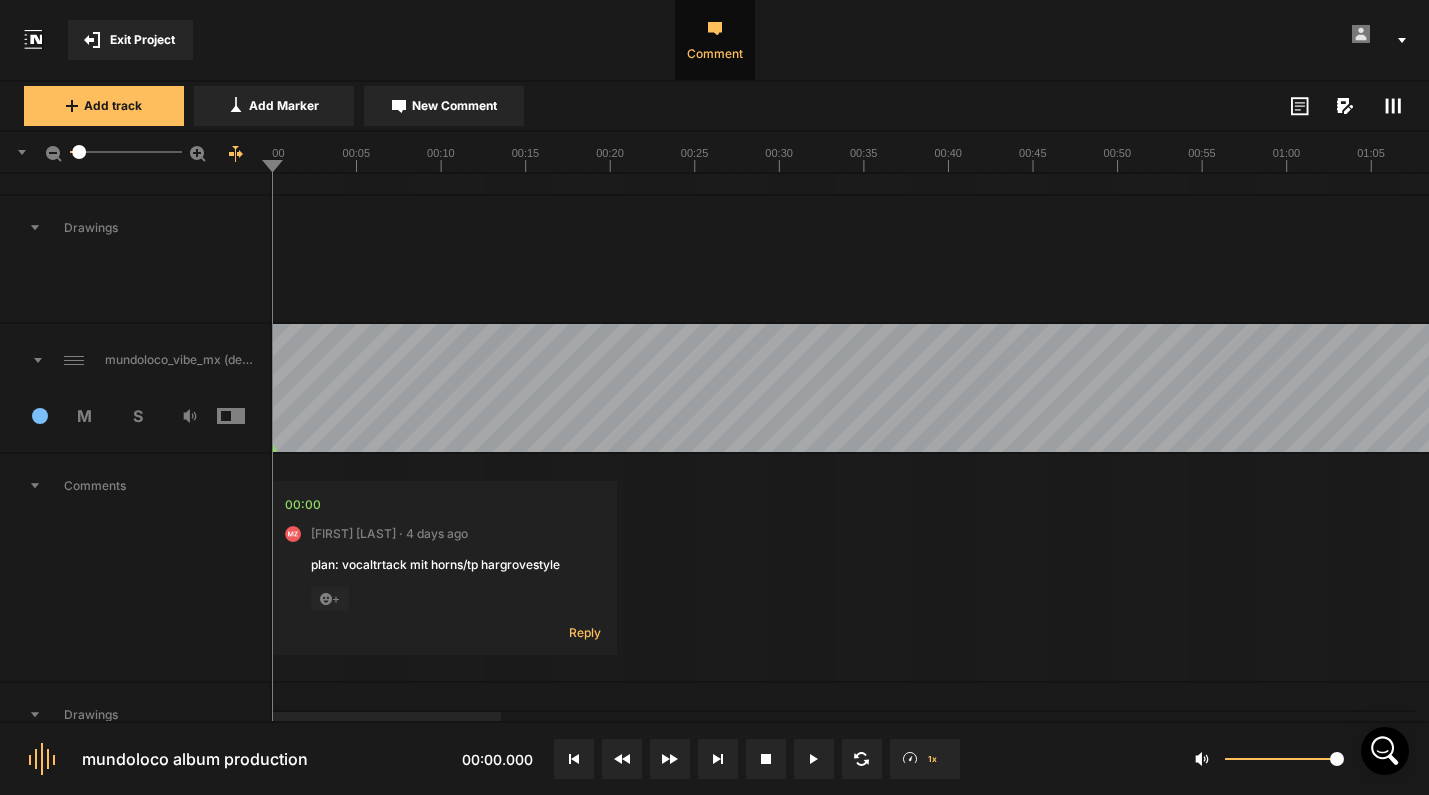 click on "Comments" at bounding box center (135, 486) 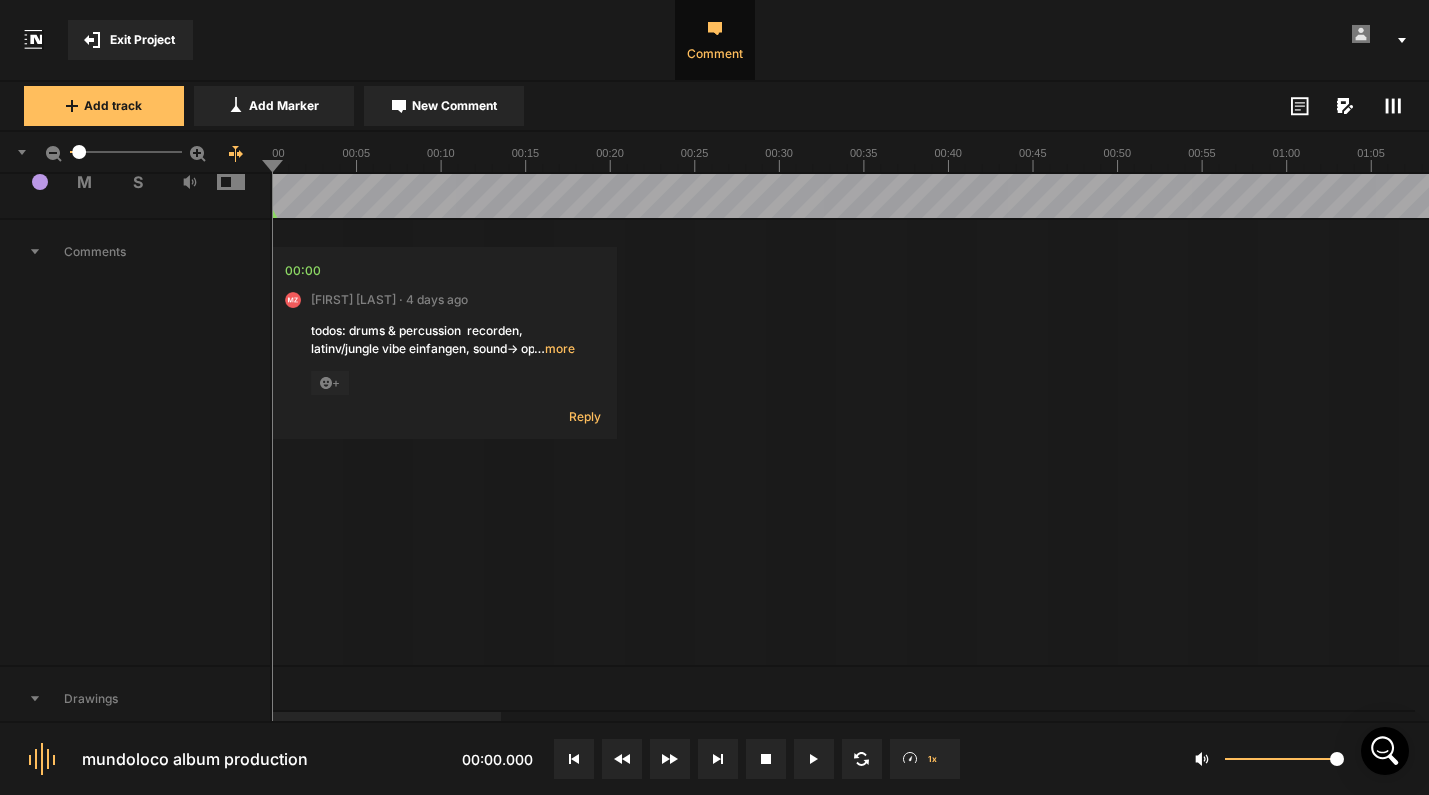 scroll, scrollTop: 4098, scrollLeft: 0, axis: vertical 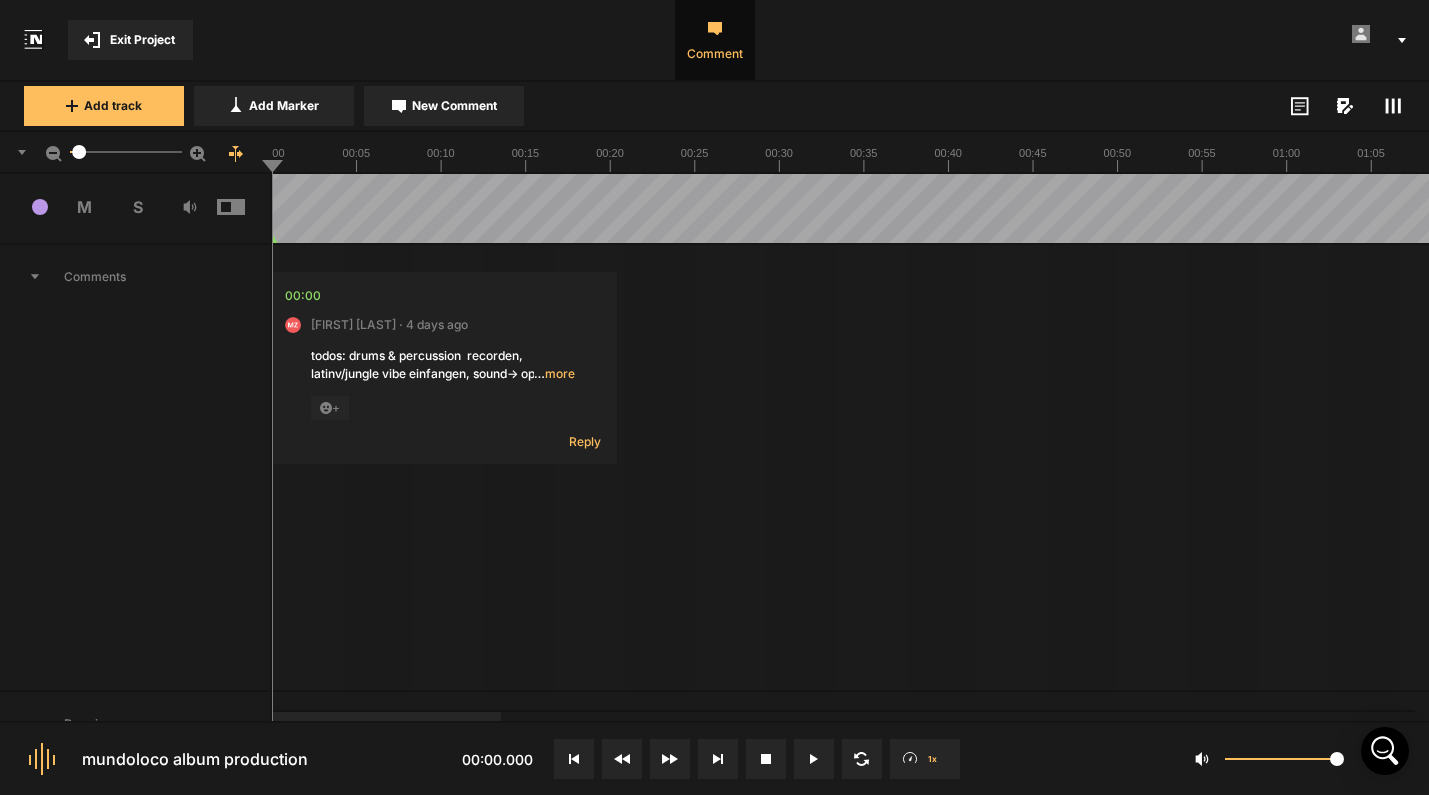 click on "Comments" at bounding box center (135, 277) 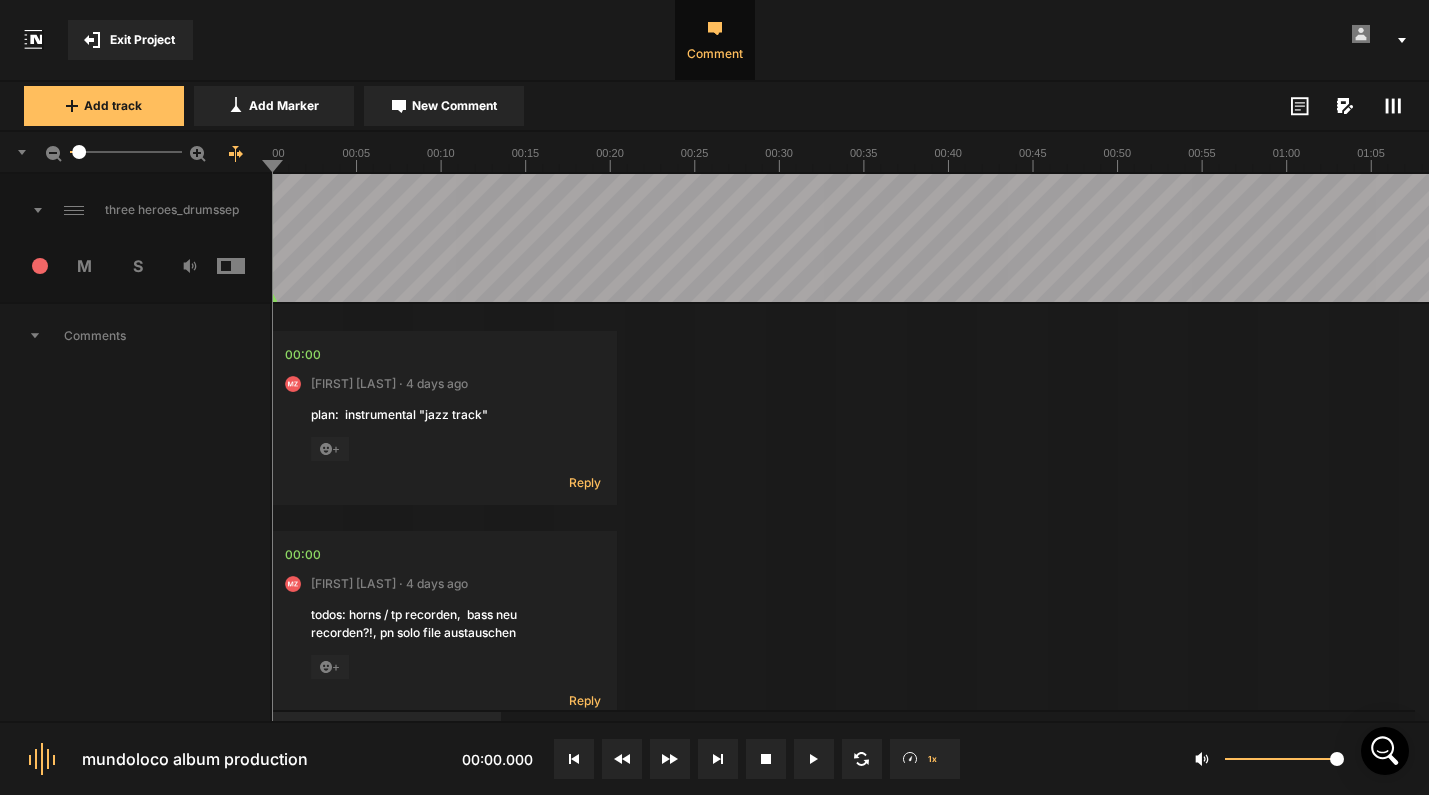scroll, scrollTop: 0, scrollLeft: 0, axis: both 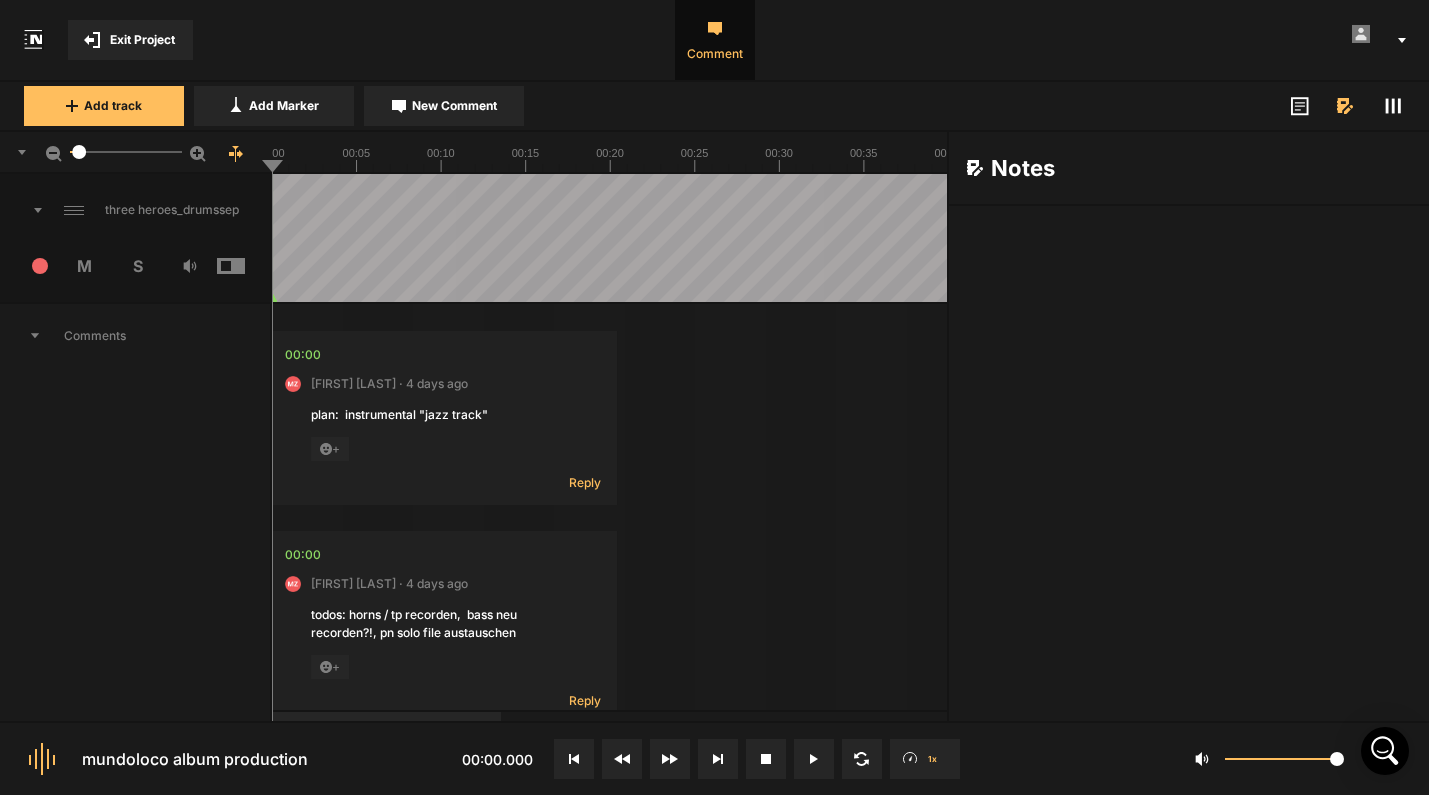 click 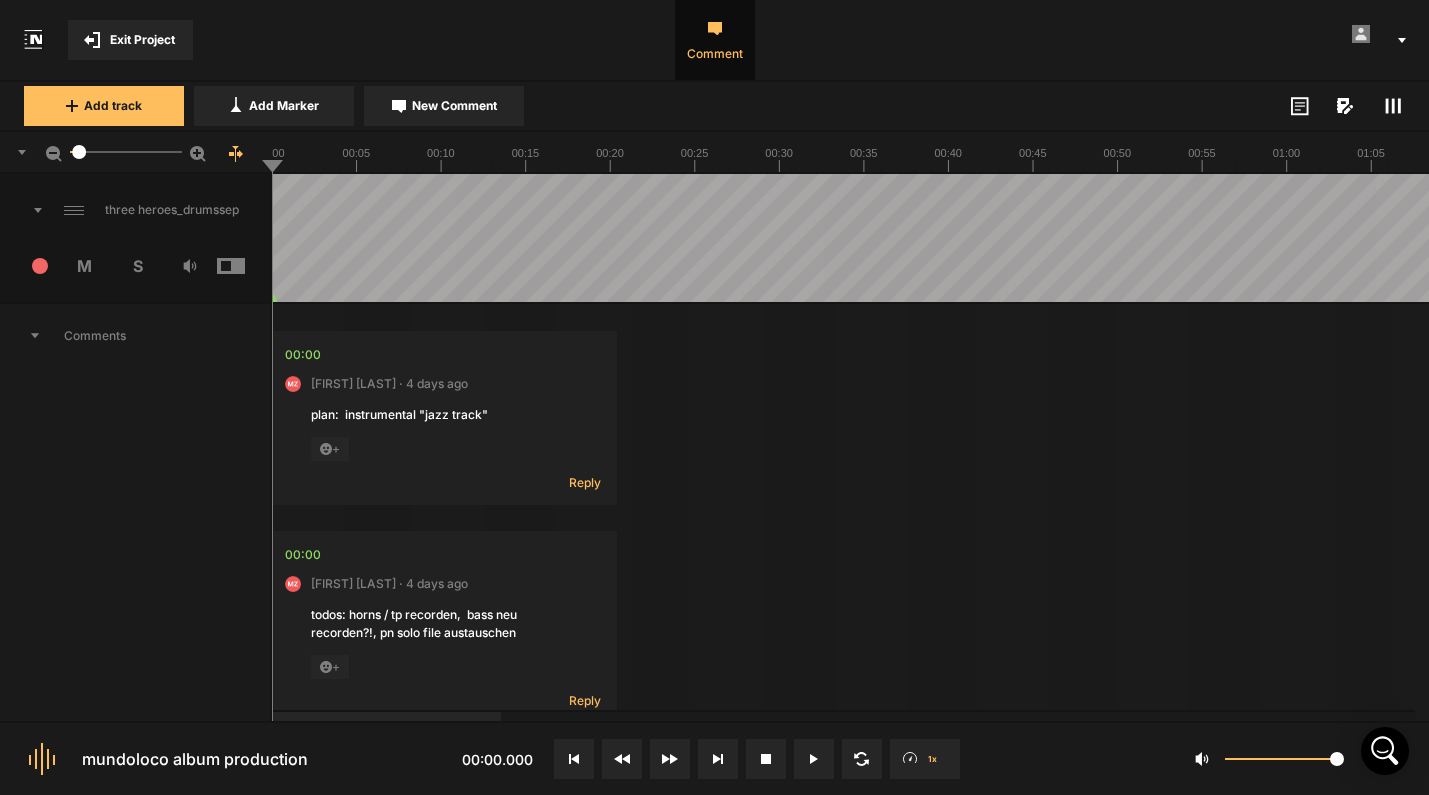 click 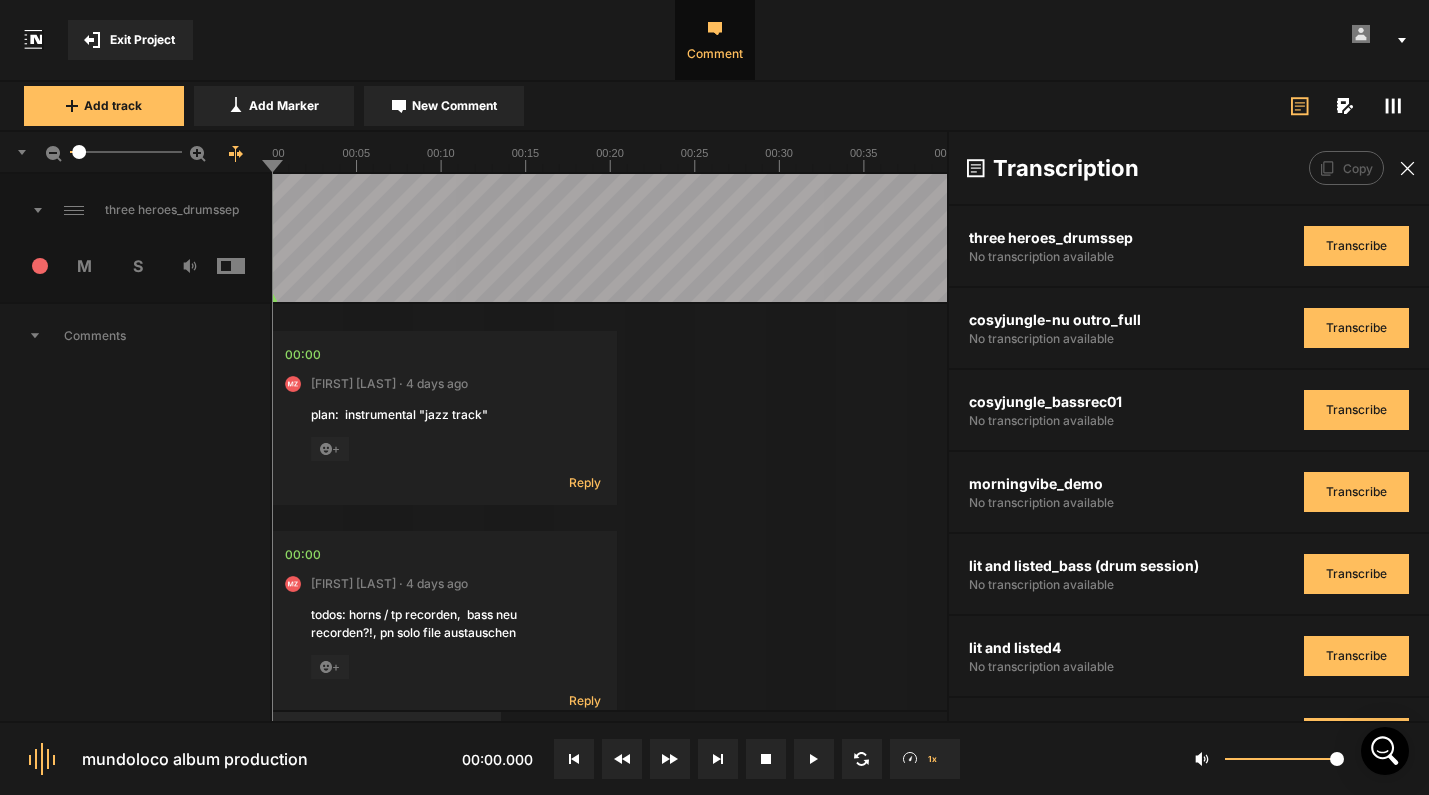 drag, startPoint x: 1047, startPoint y: 250, endPoint x: 1041, endPoint y: 350, distance: 100.17984 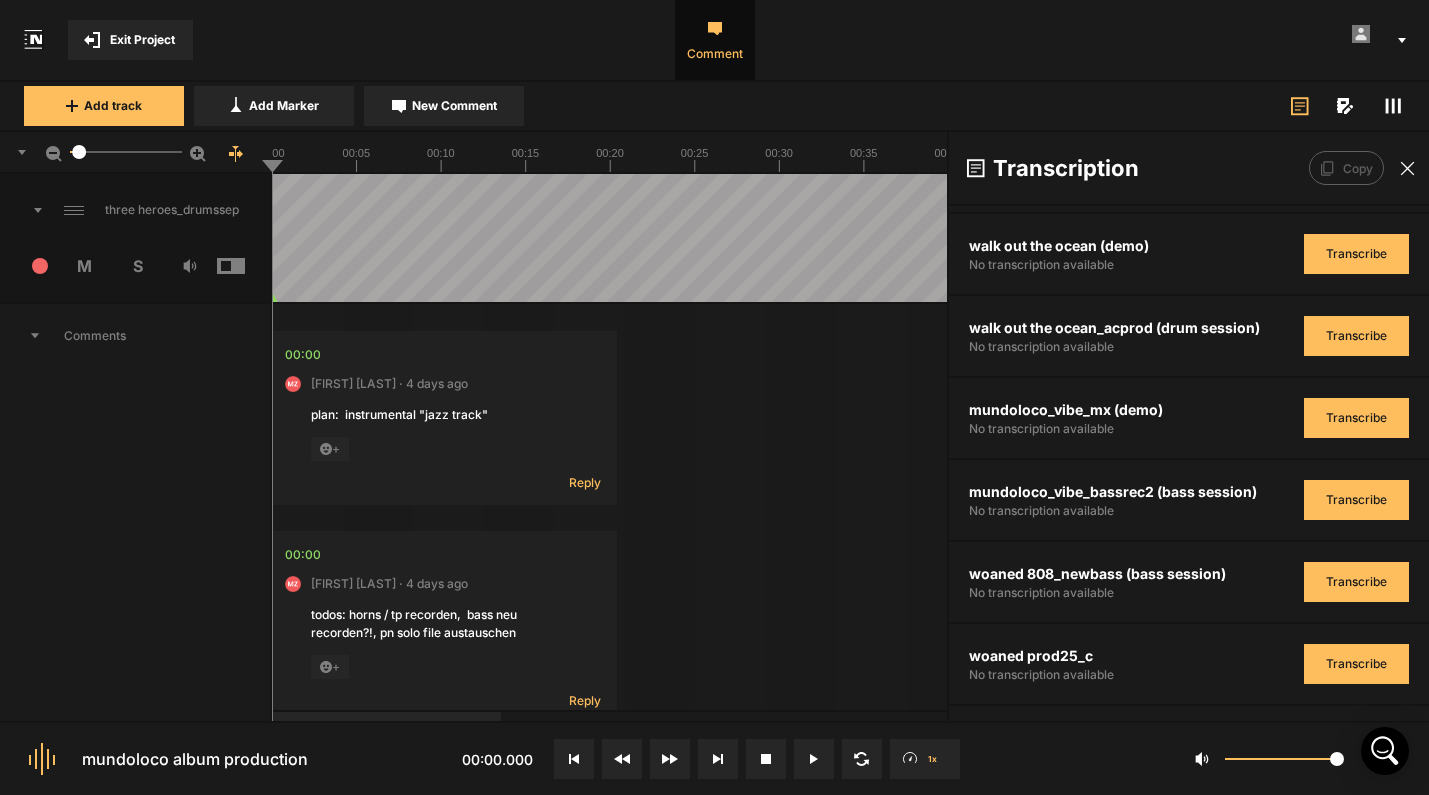 scroll, scrollTop: 650, scrollLeft: 0, axis: vertical 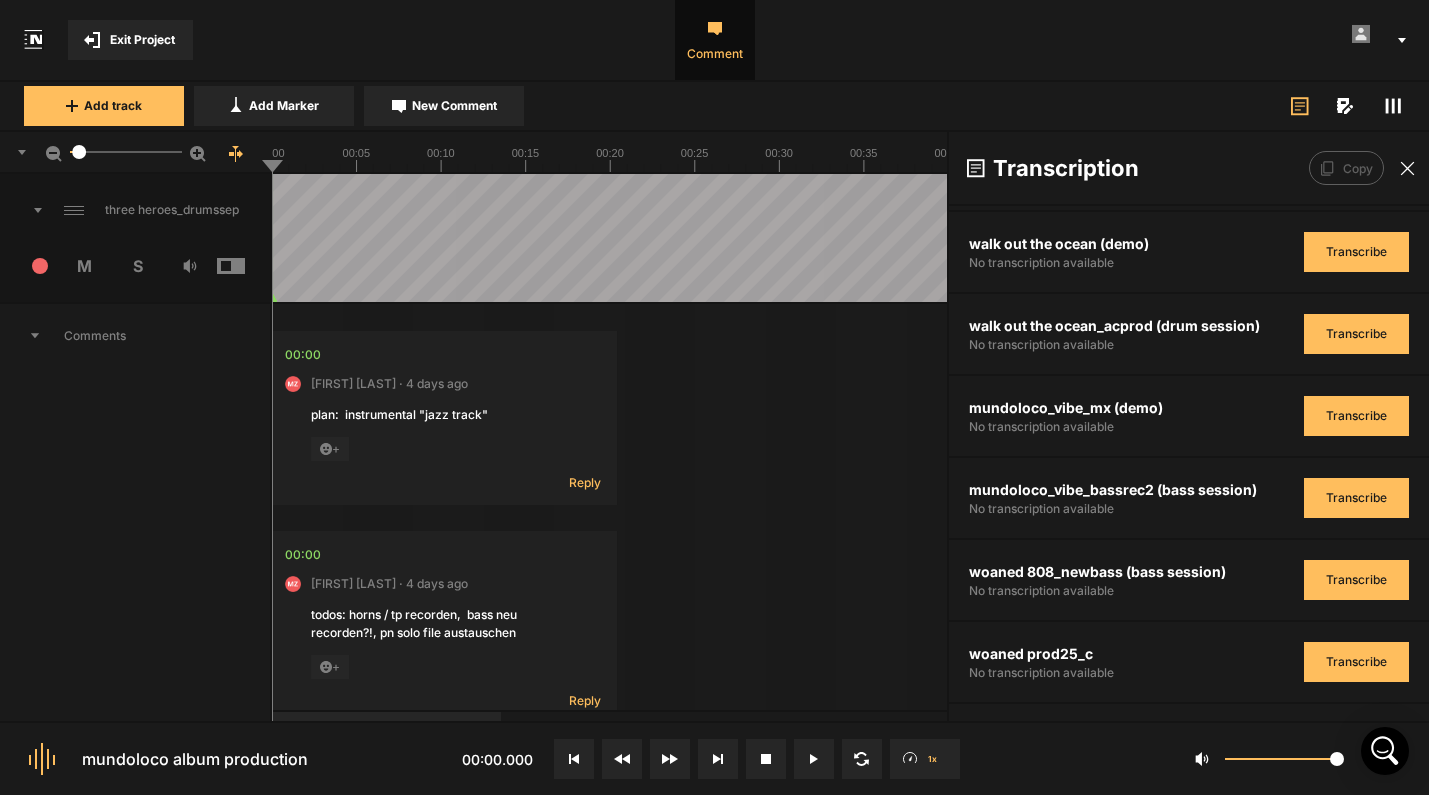 click 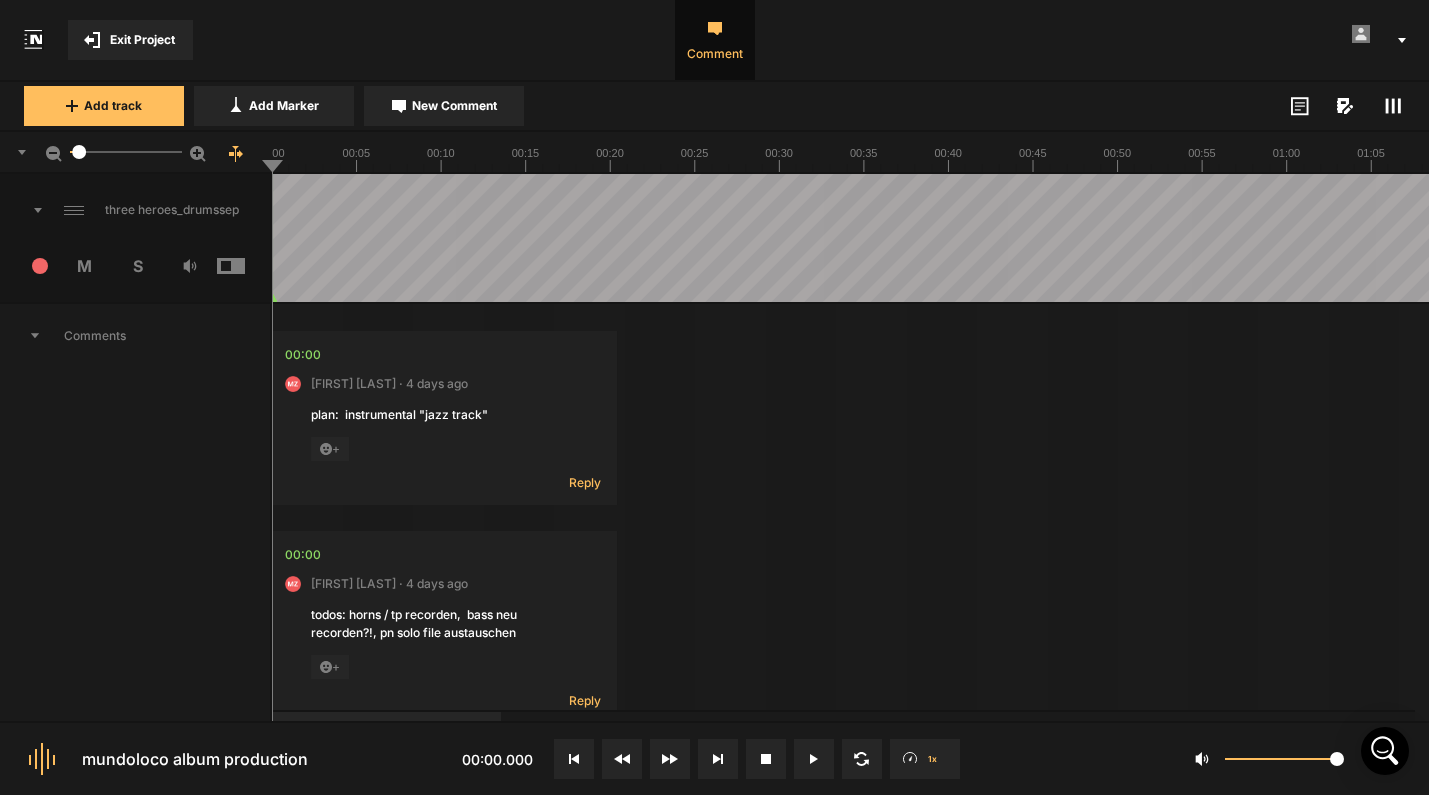 click on "5" 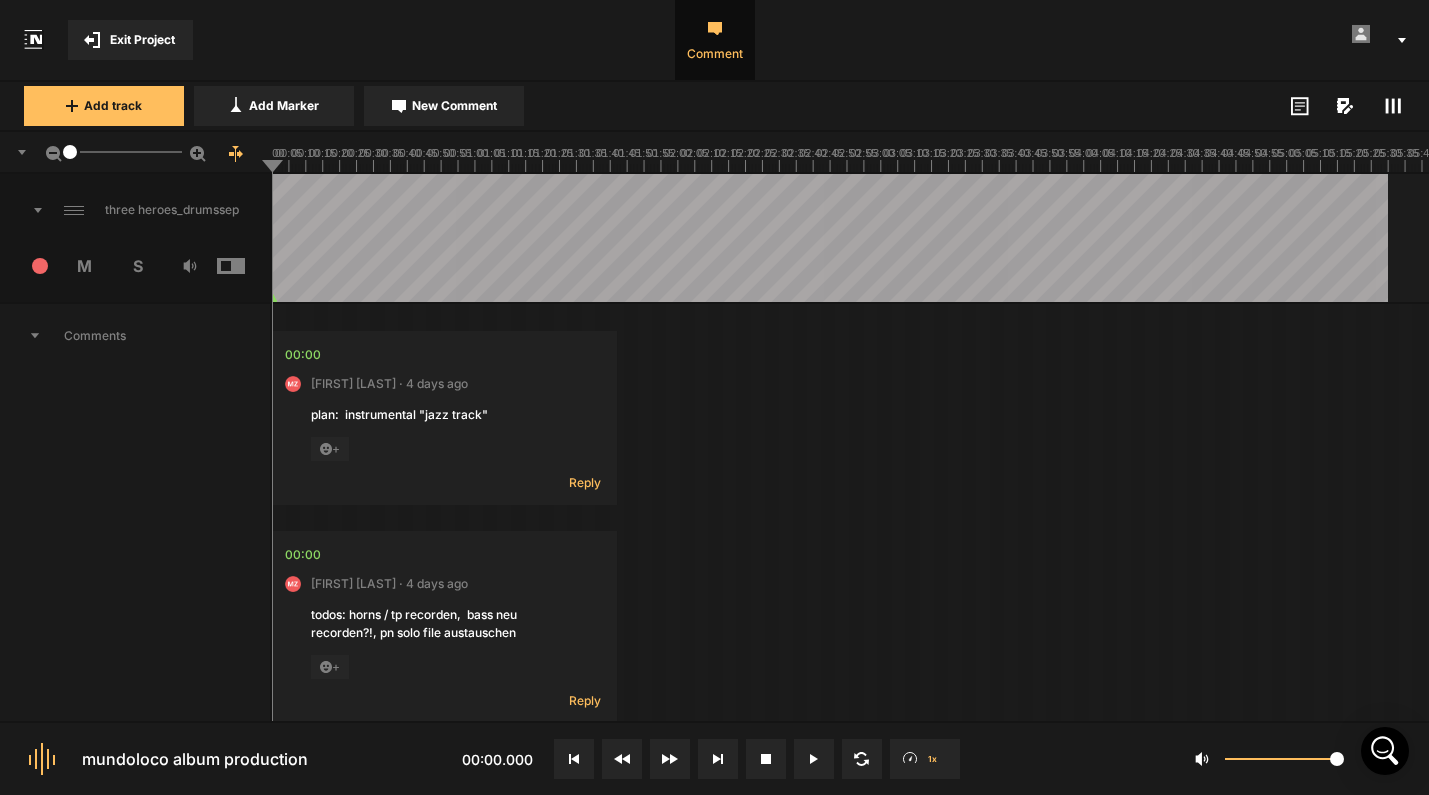 drag, startPoint x: 80, startPoint y: 154, endPoint x: 22, endPoint y: 151, distance: 58.077534 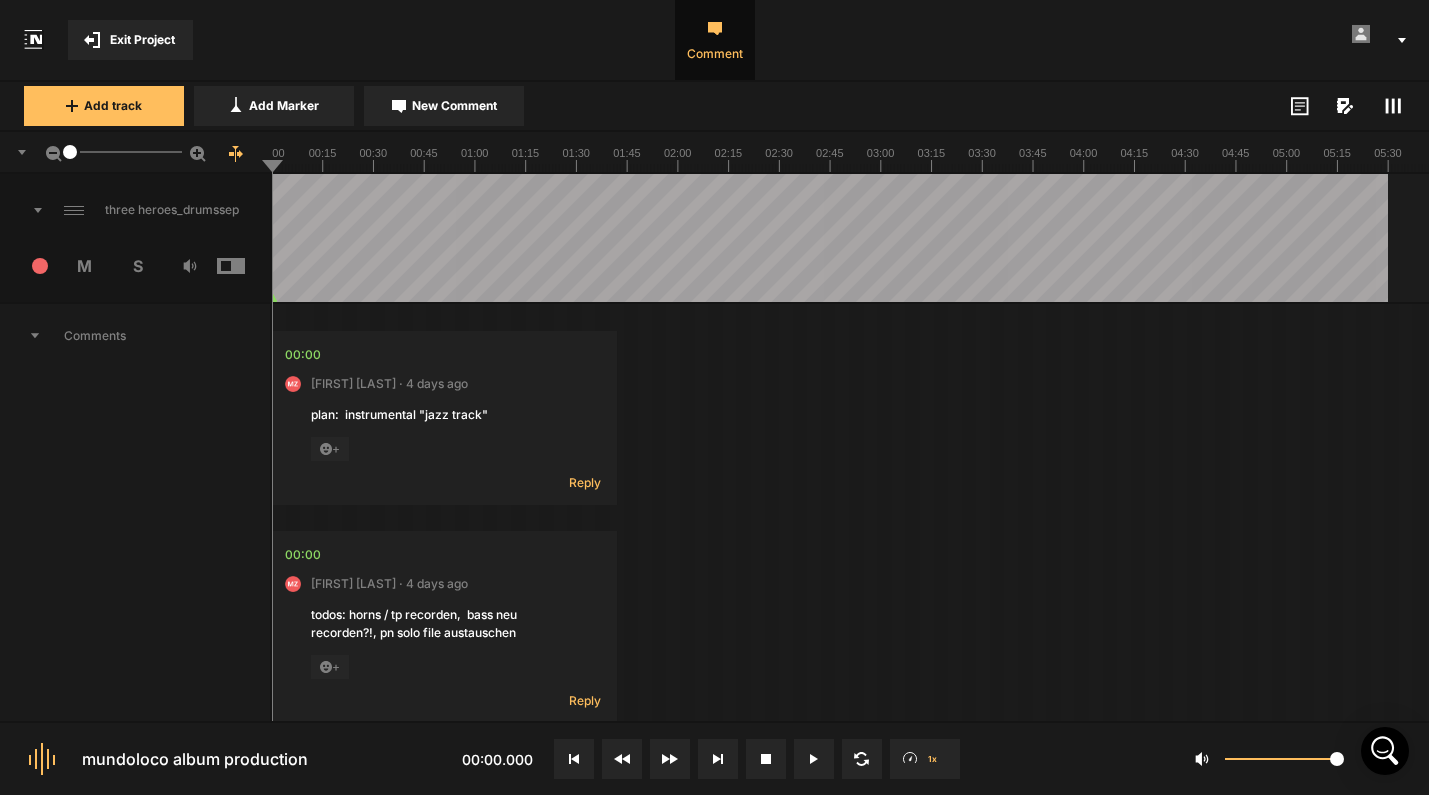 click 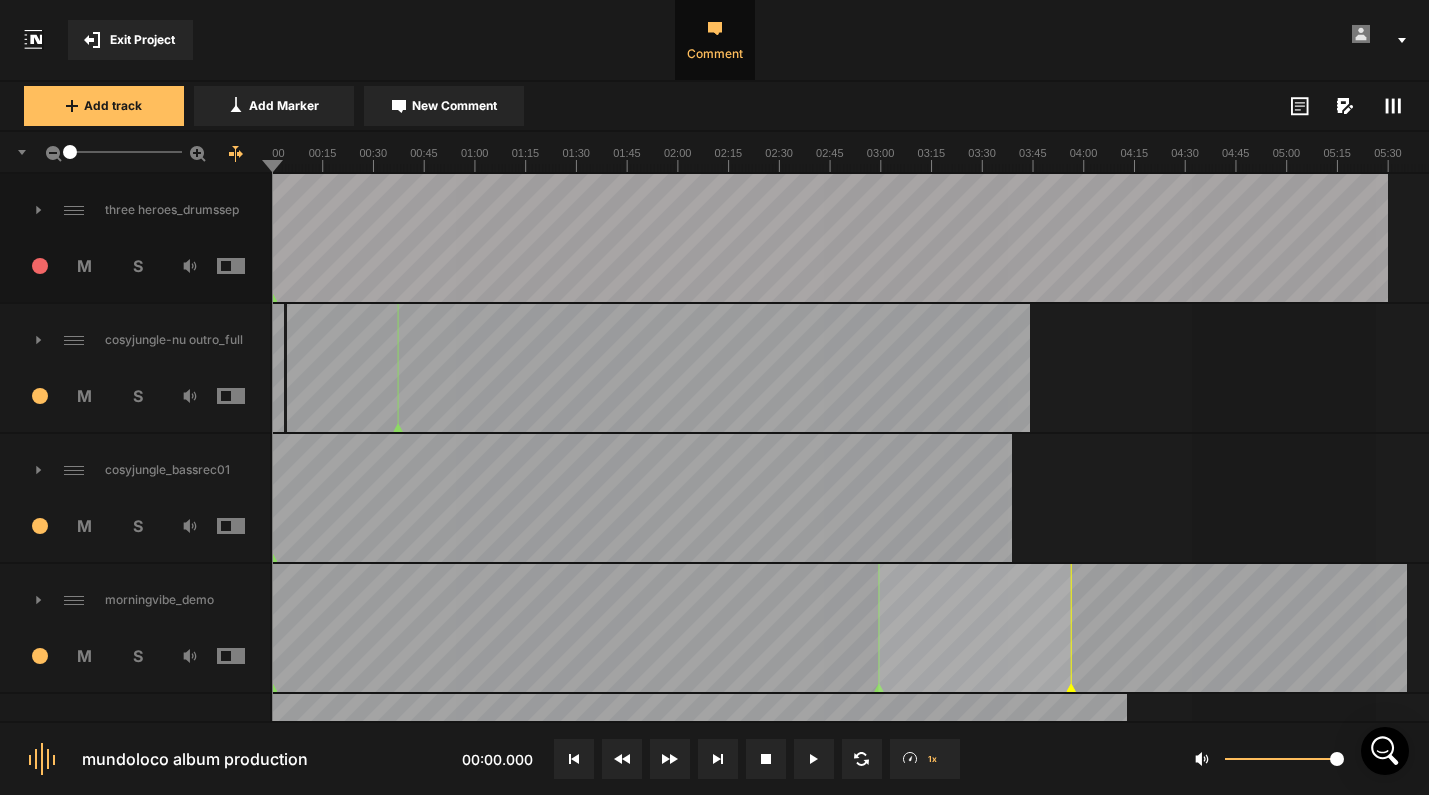drag, startPoint x: 257, startPoint y: 236, endPoint x: 278, endPoint y: 232, distance: 21.377558 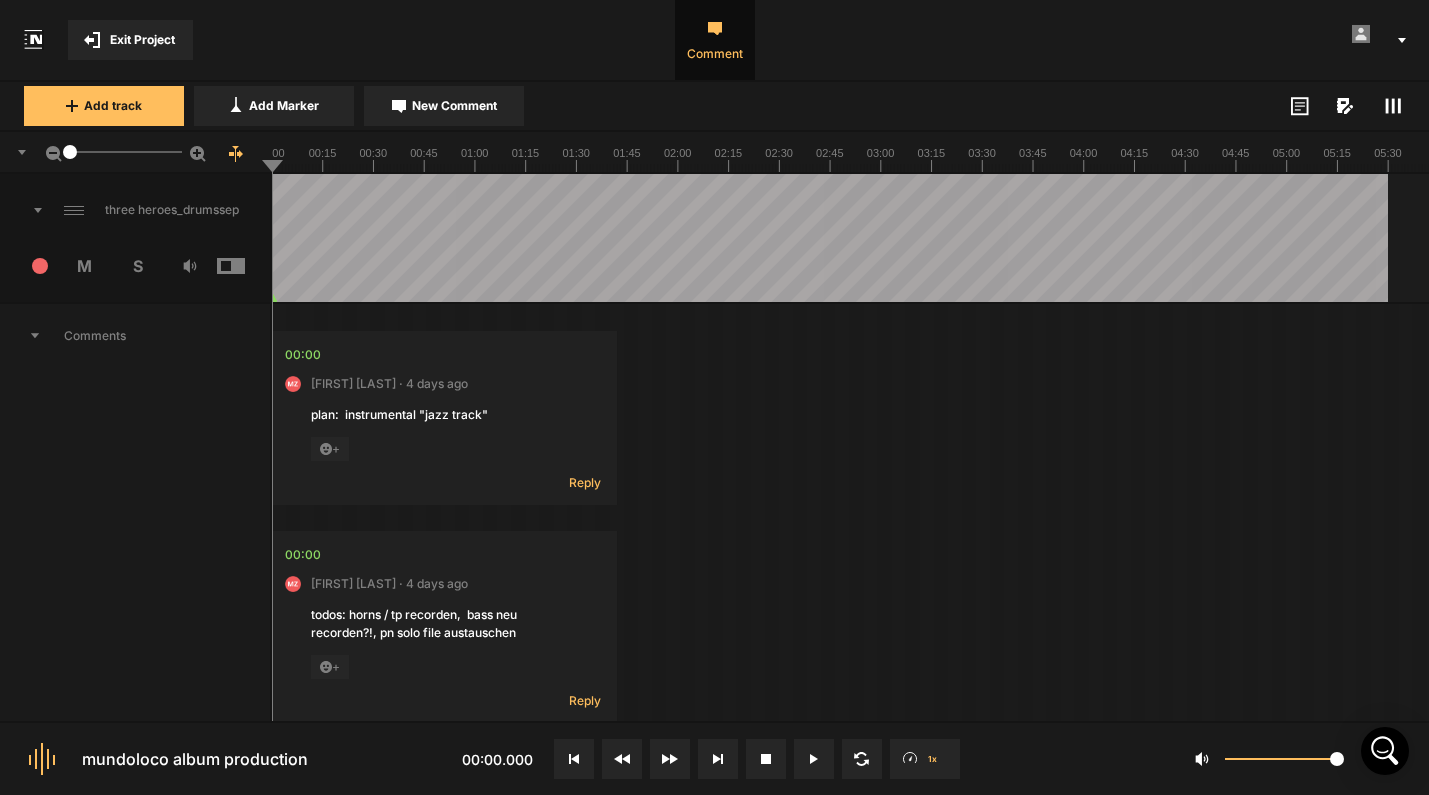 click 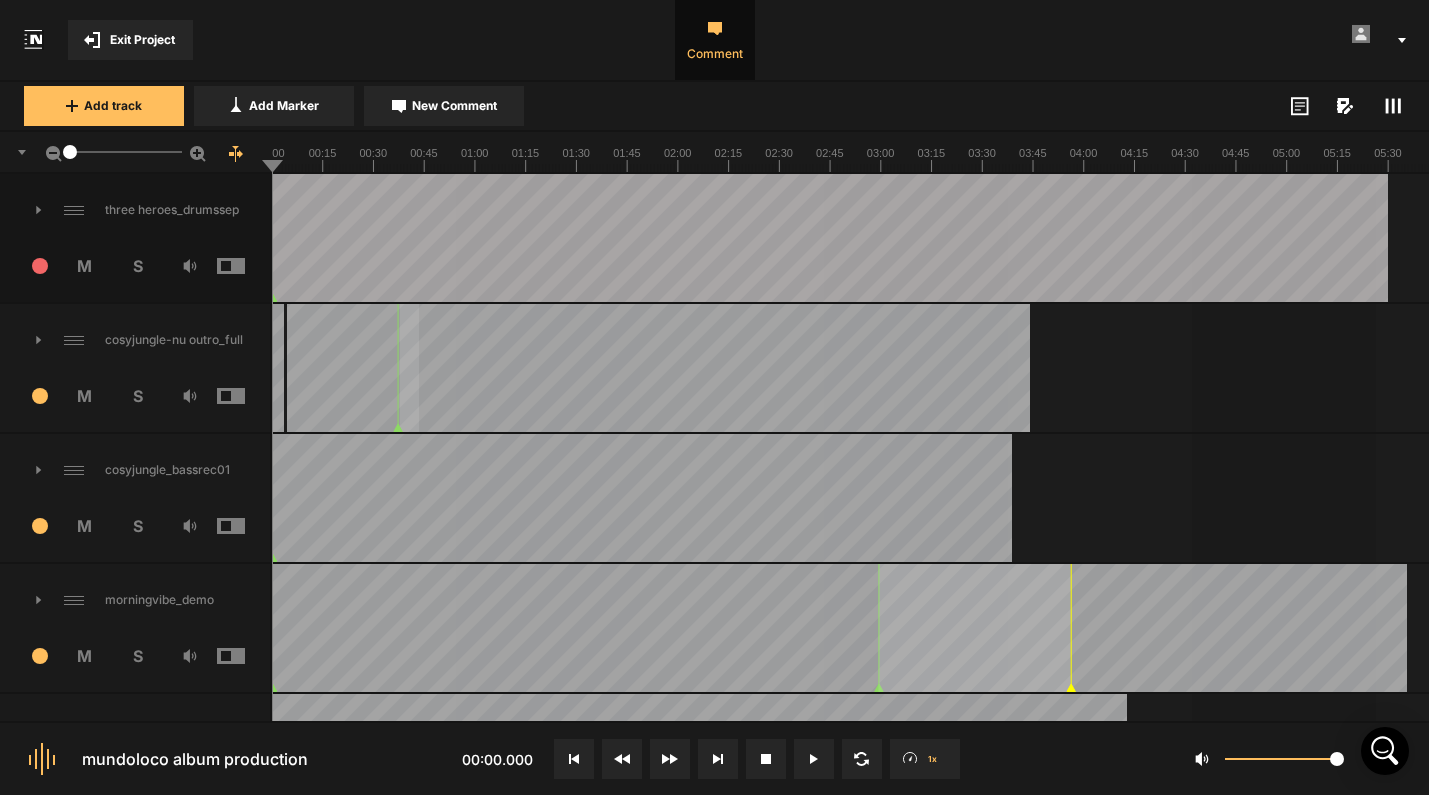 drag, startPoint x: 400, startPoint y: 426, endPoint x: 389, endPoint y: 424, distance: 11.18034 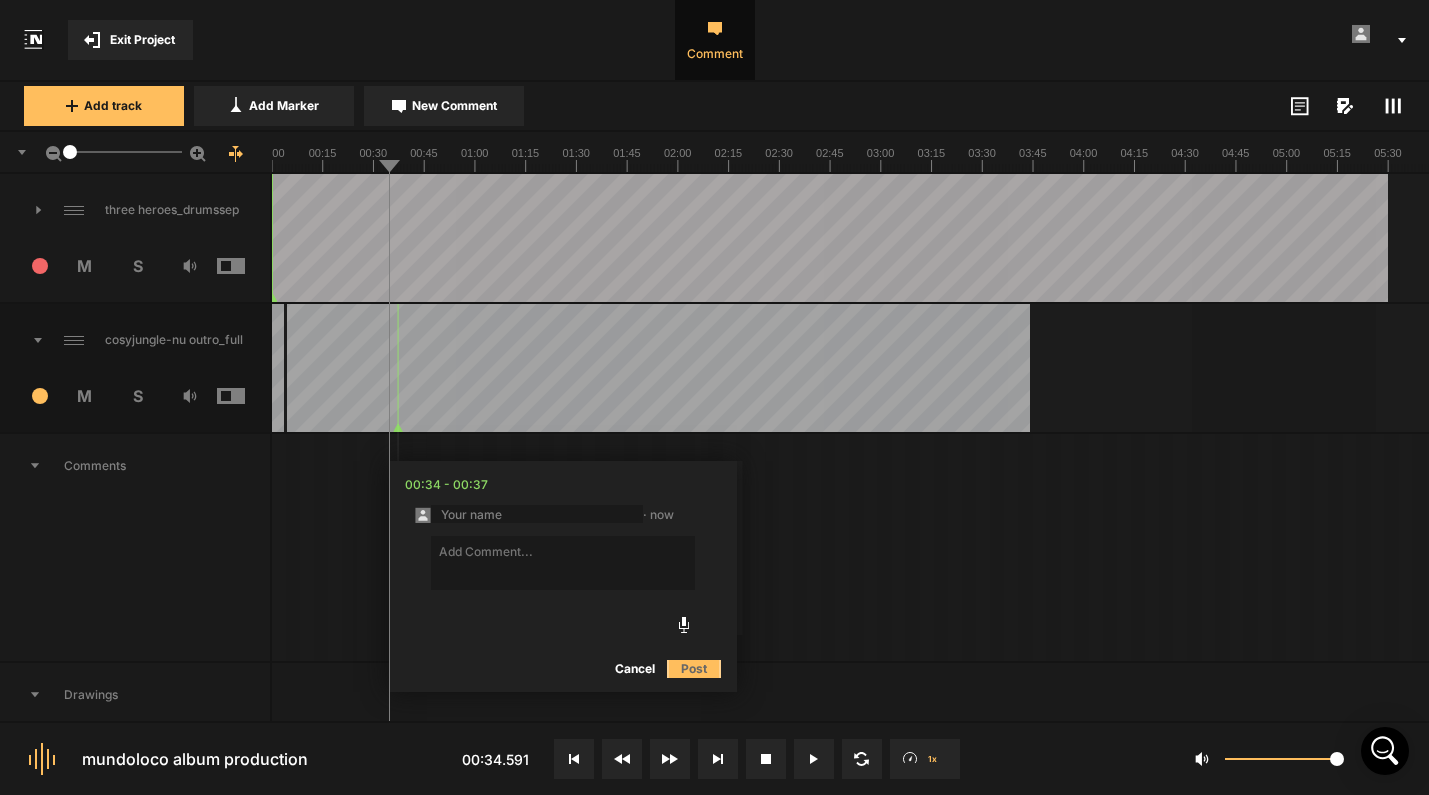 click on "Cancel" 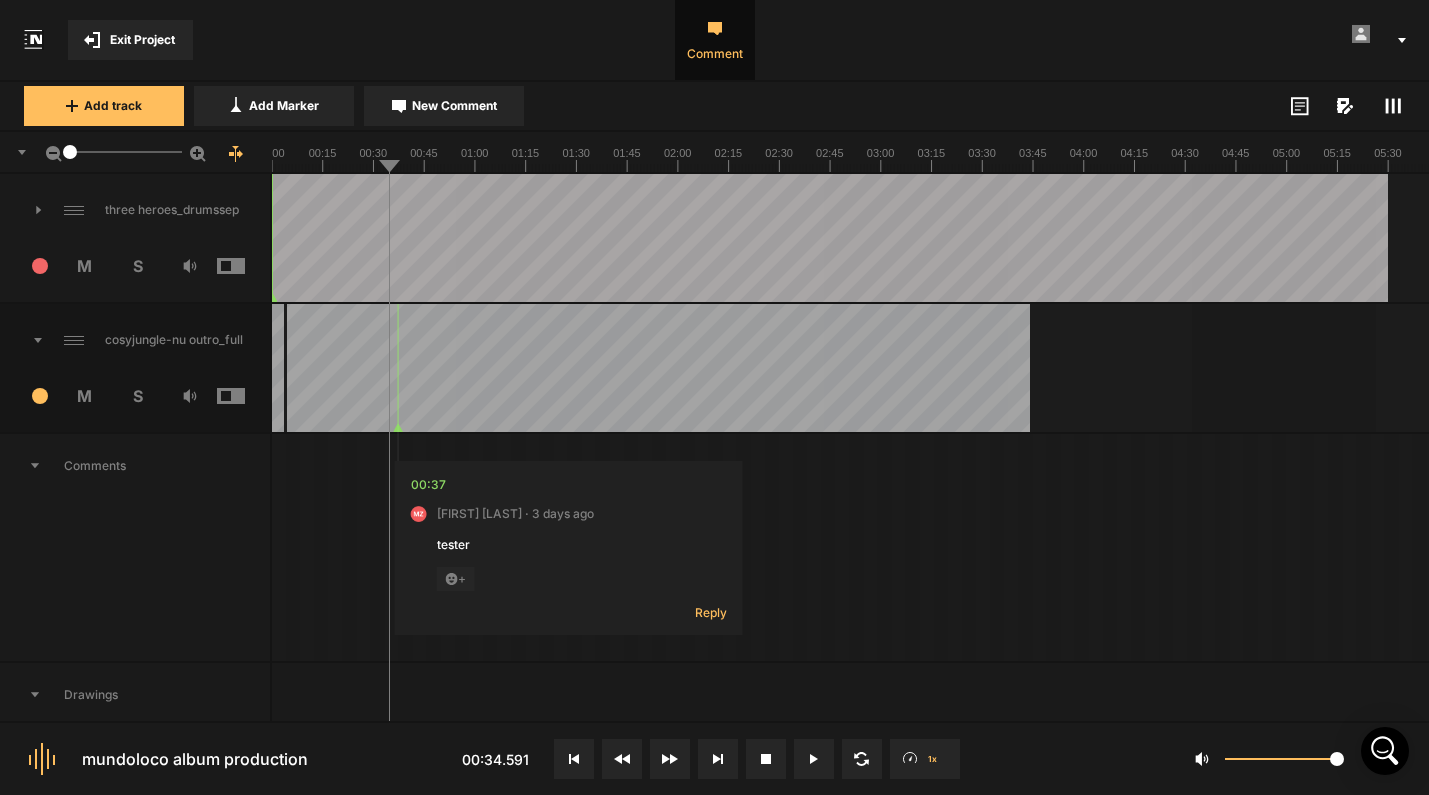 click on "Comments" at bounding box center (135, 466) 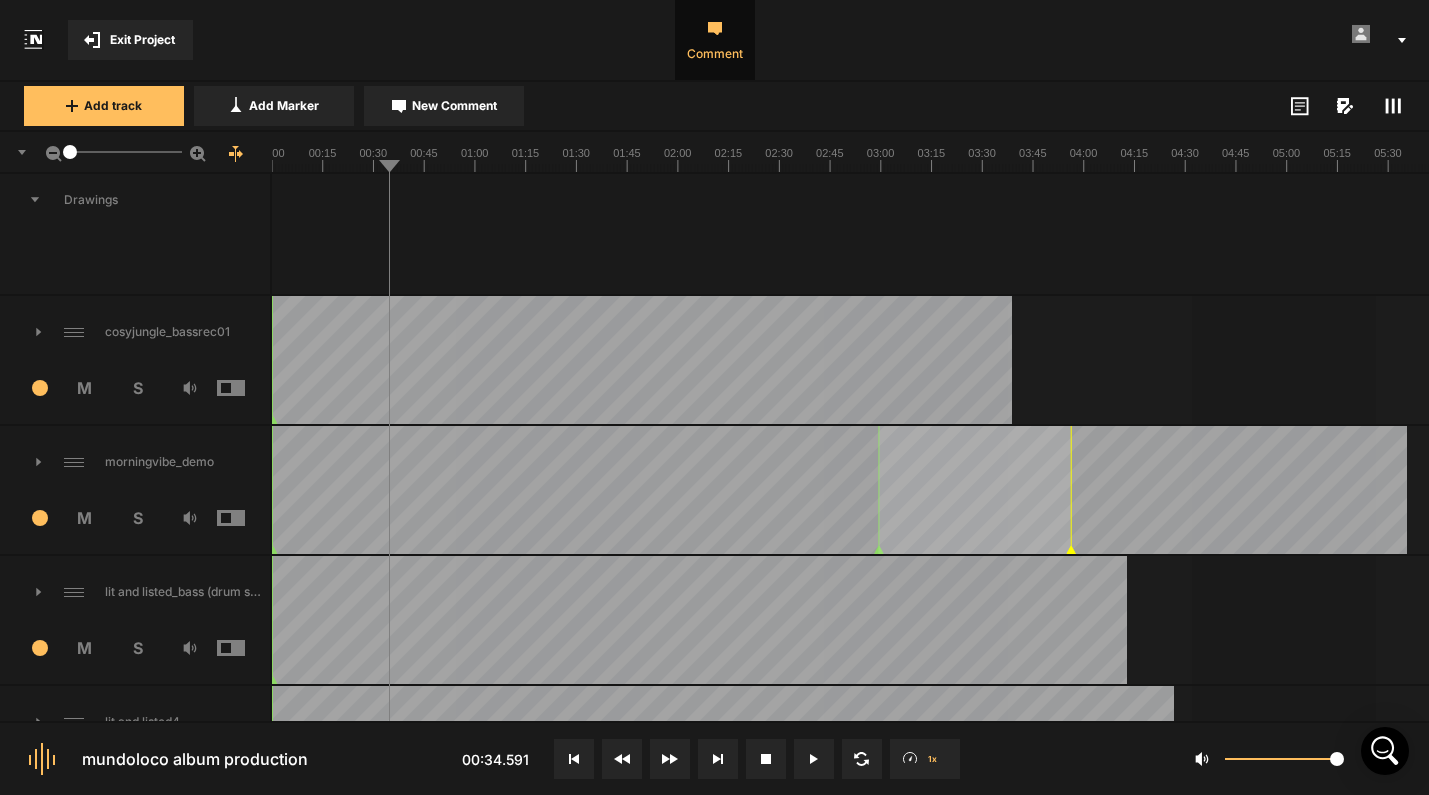 scroll, scrollTop: 329, scrollLeft: 0, axis: vertical 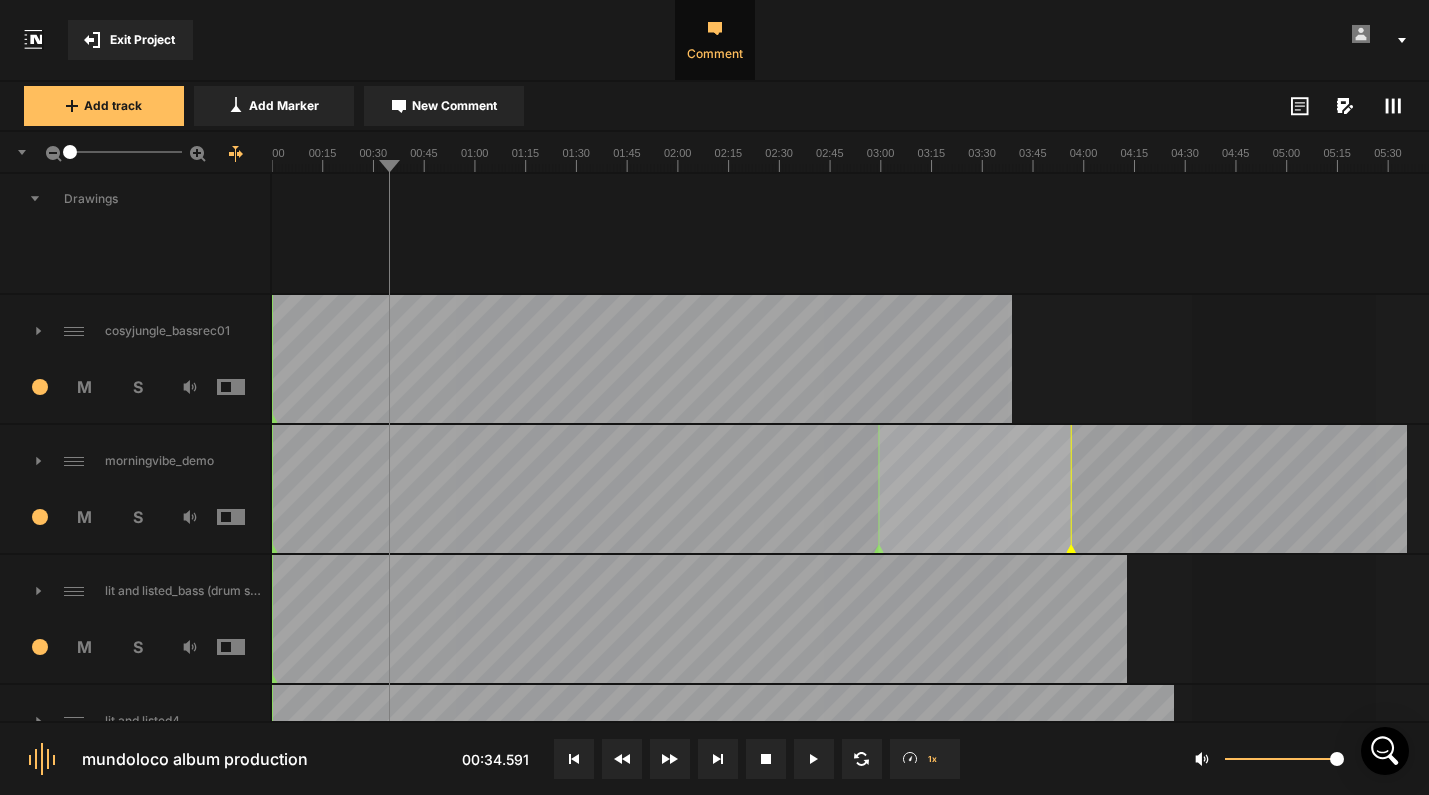 click 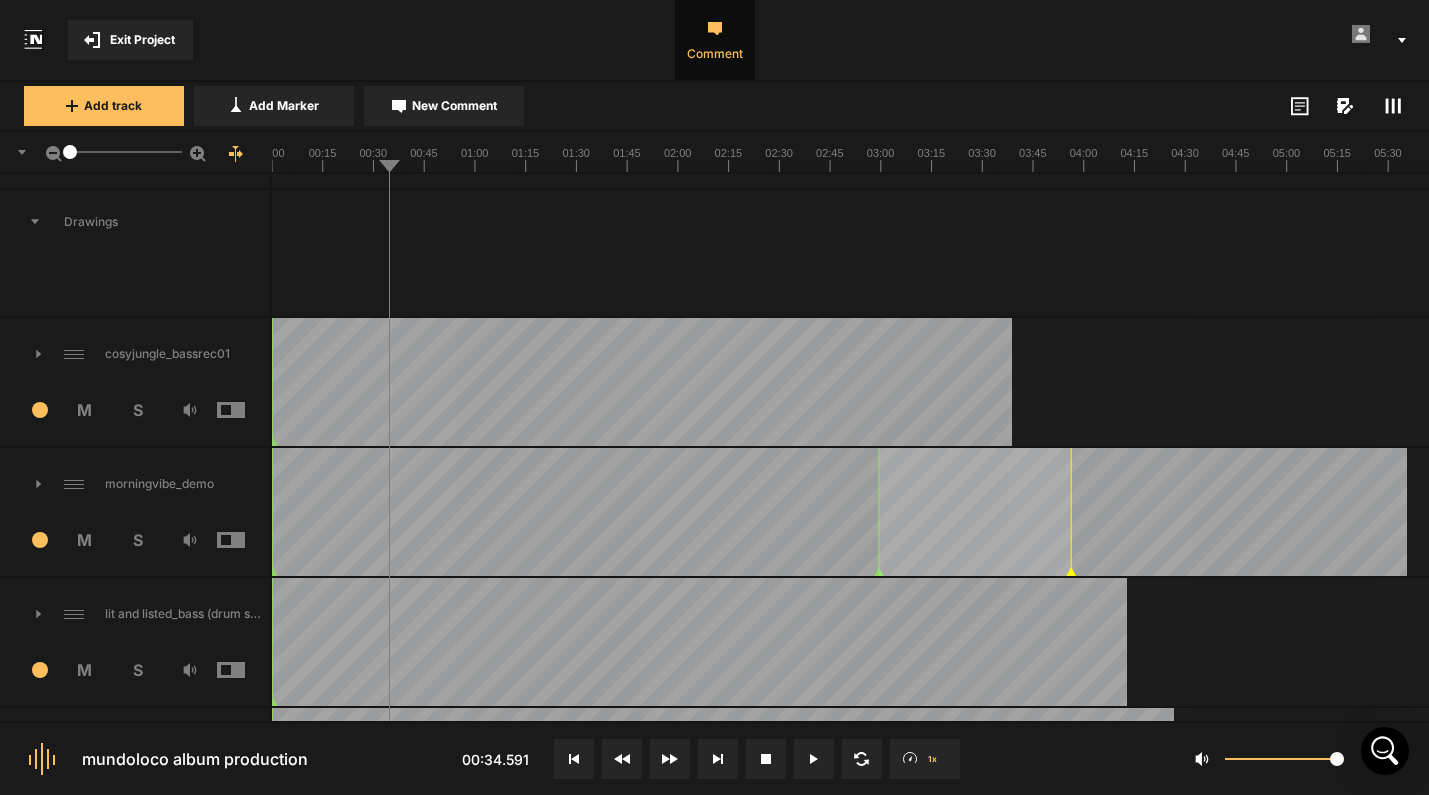 click on "cosyjungle_bassrec01" at bounding box center (135, 354) 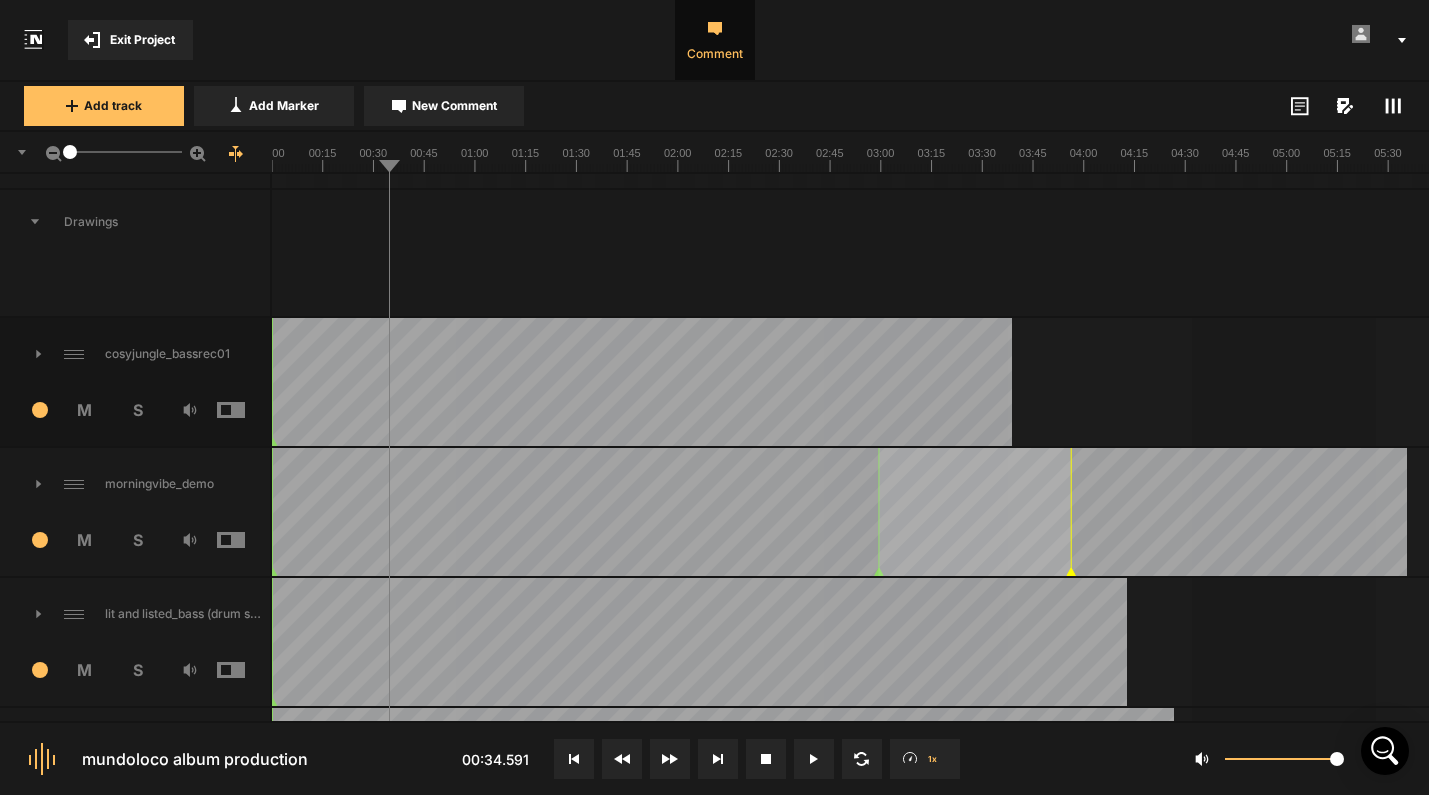 click on "cosyjungle_bassrec01" at bounding box center [183, 354] 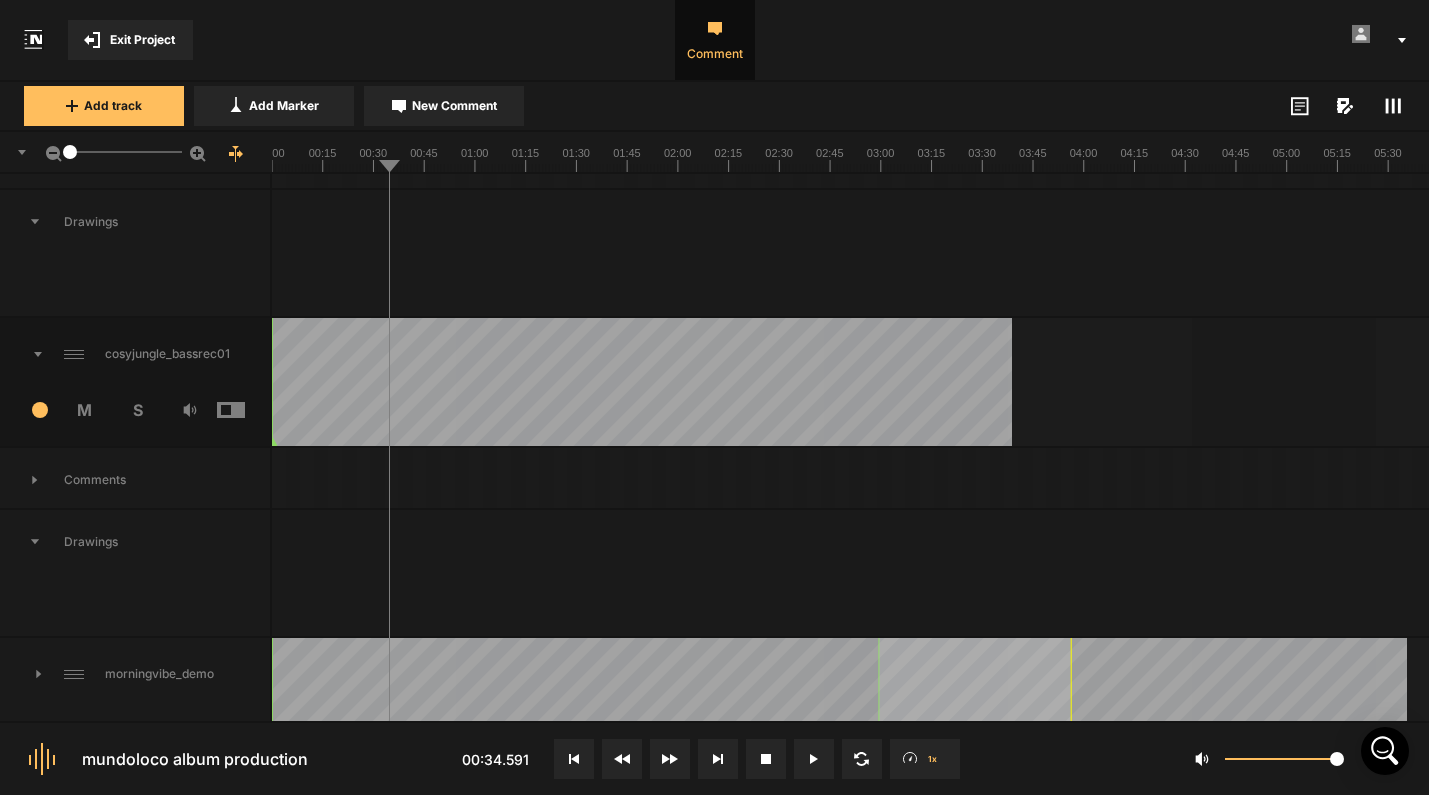 click 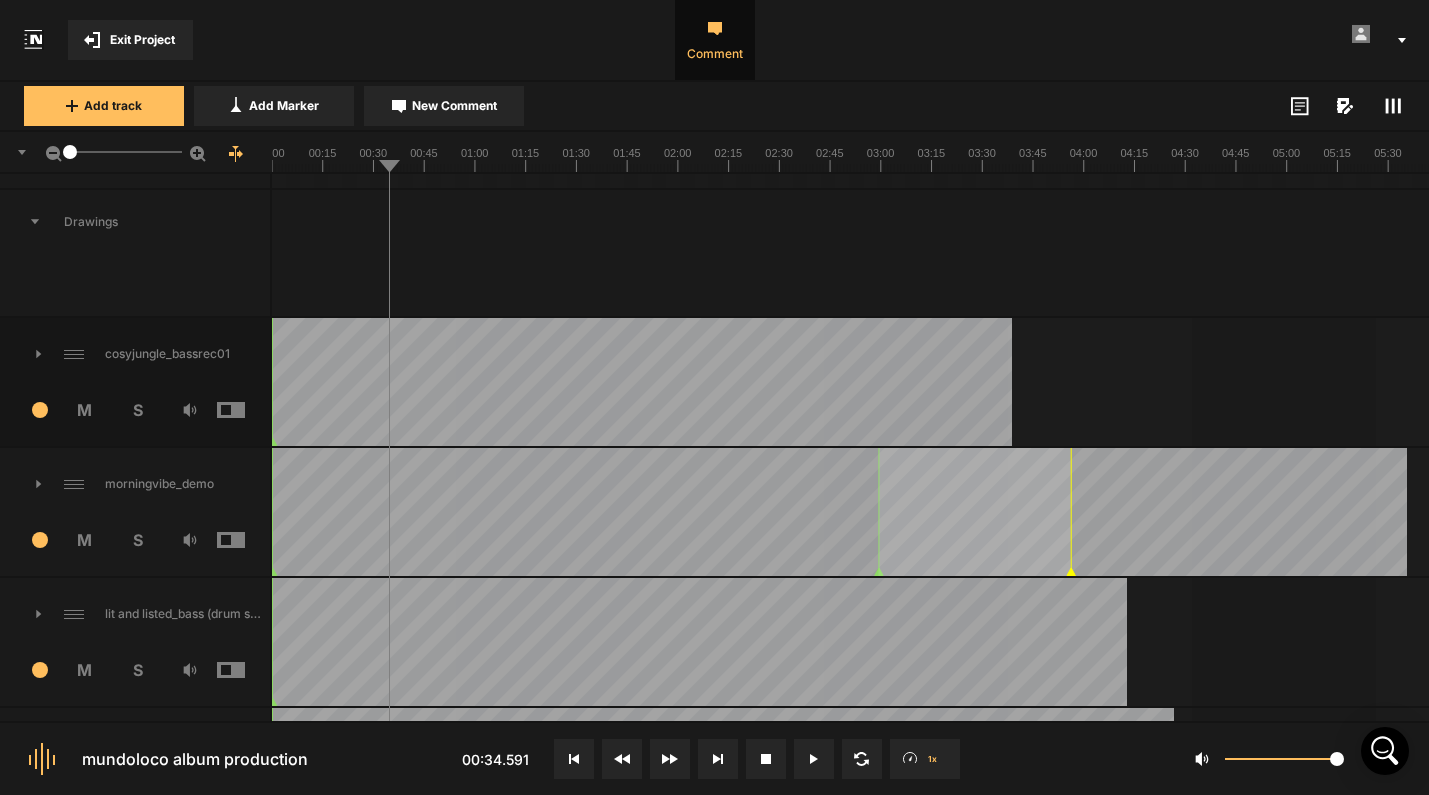 click on "cosyjungle_bassrec01" at bounding box center (135, 354) 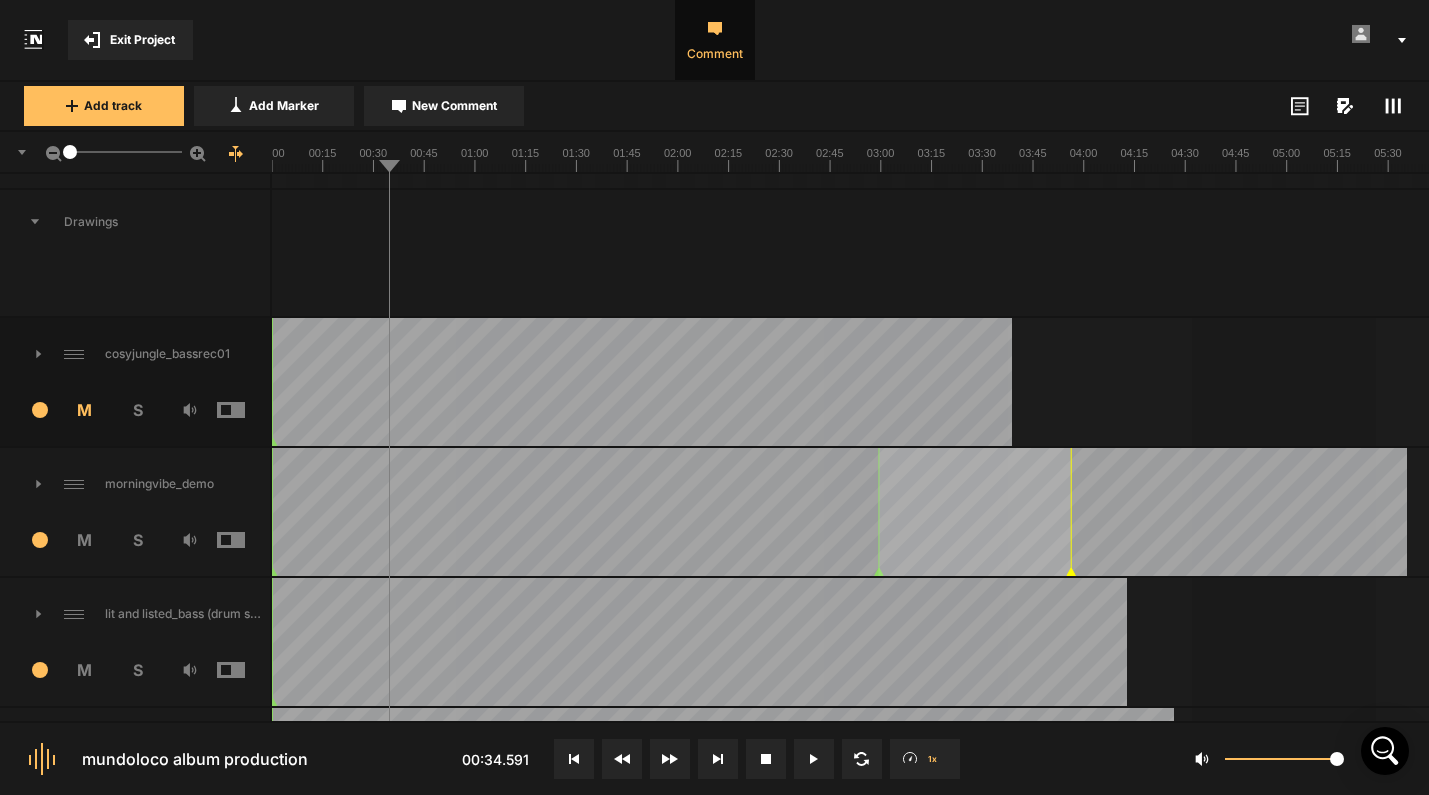 click on "M" at bounding box center [85, 410] 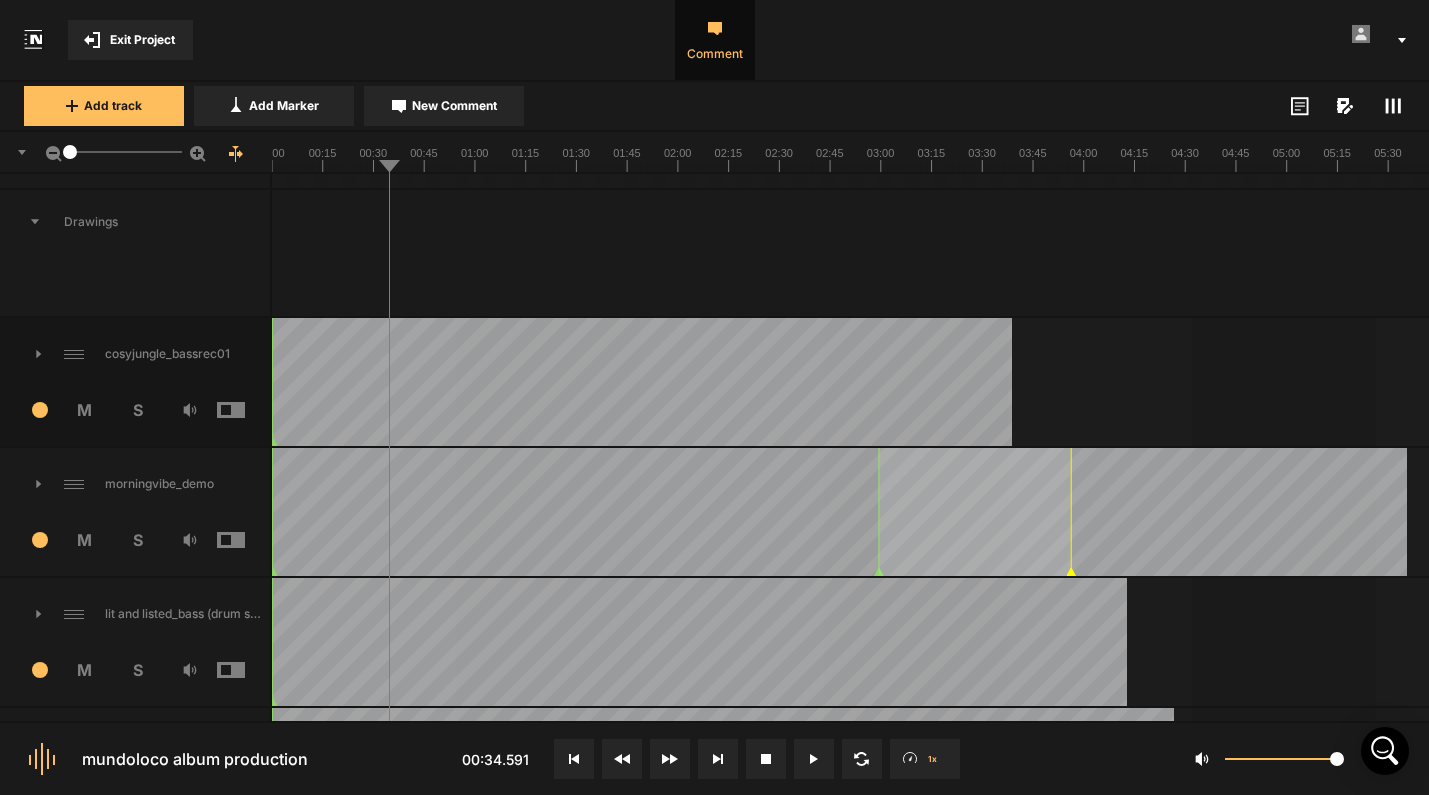 click on "3 M S" at bounding box center [135, 416] 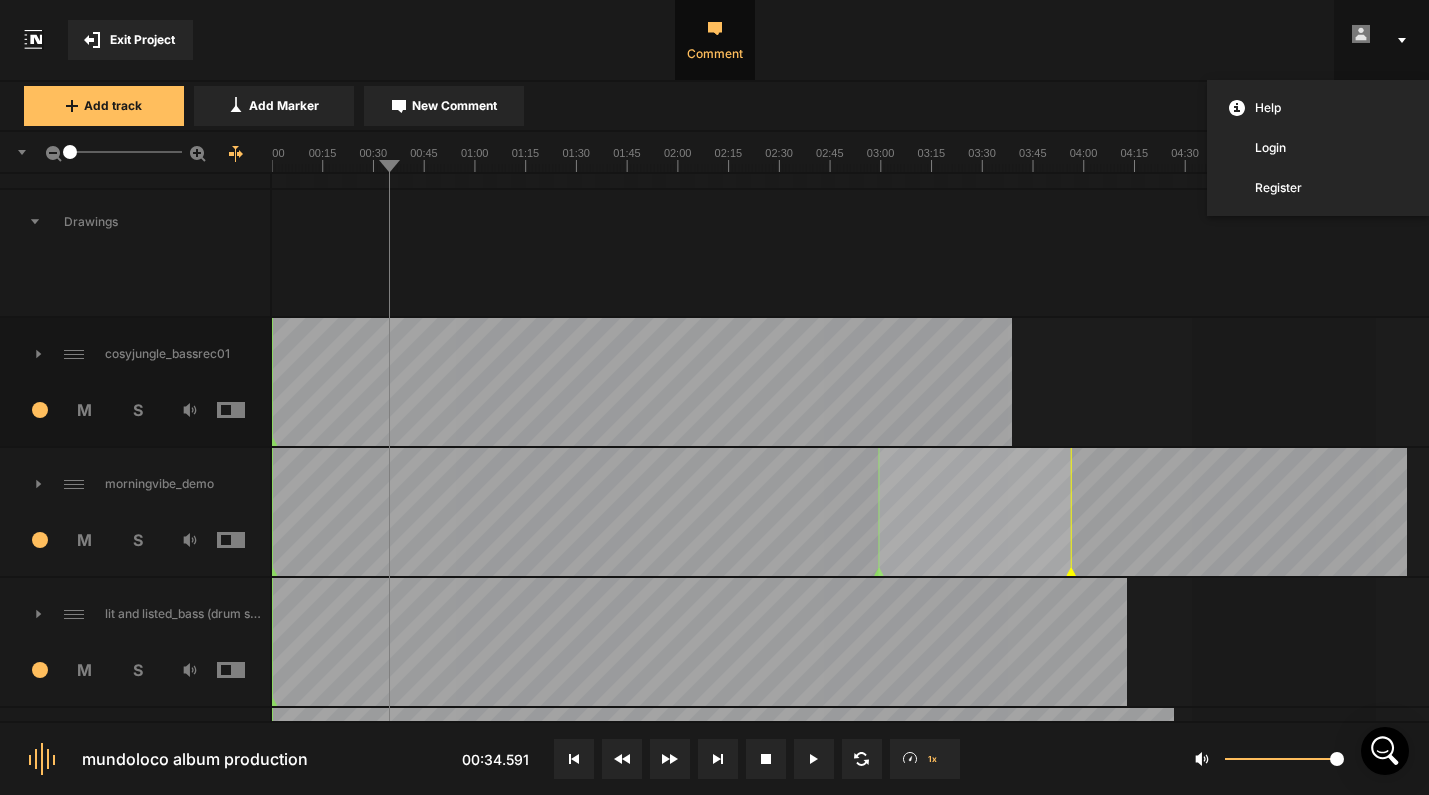 click at bounding box center [714, 397] 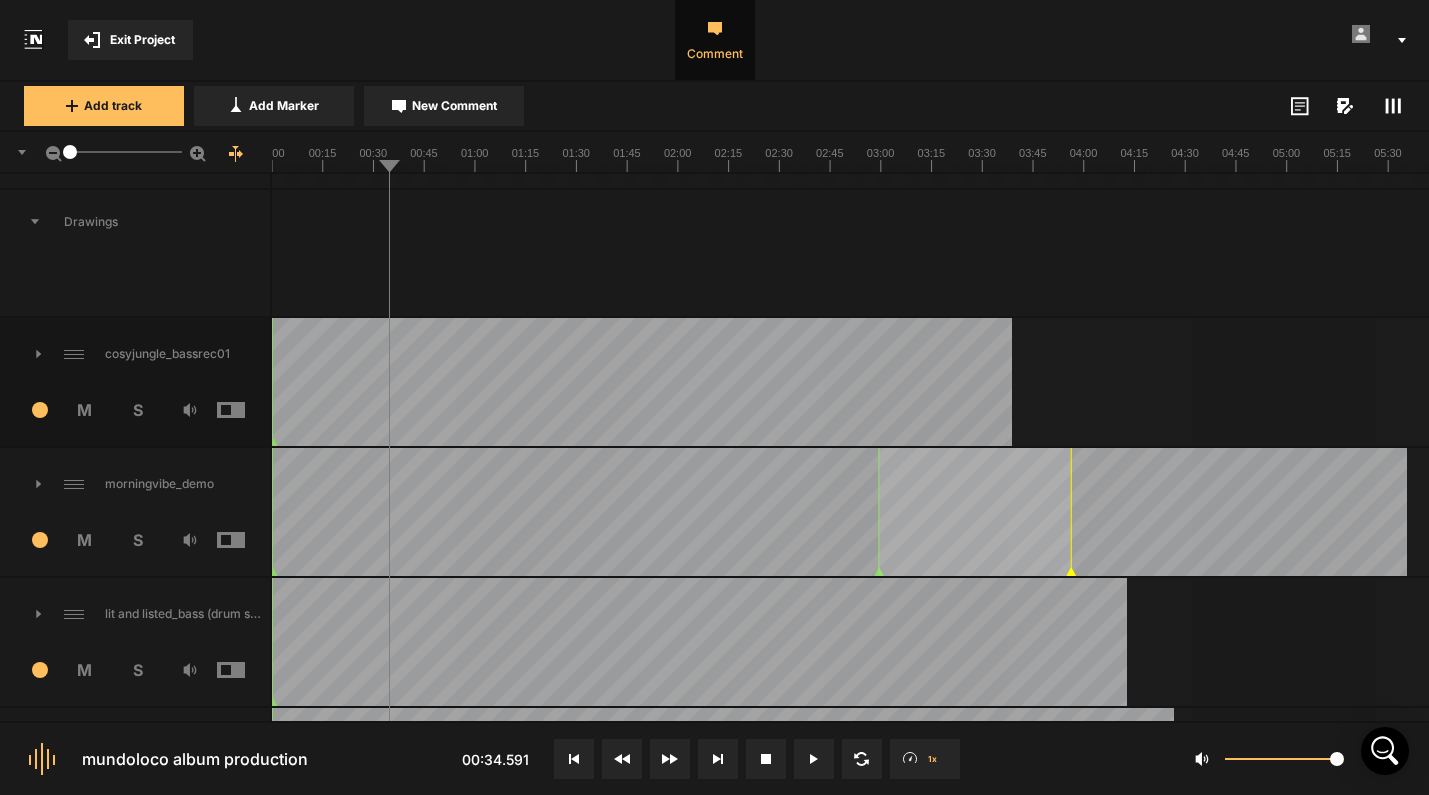 click 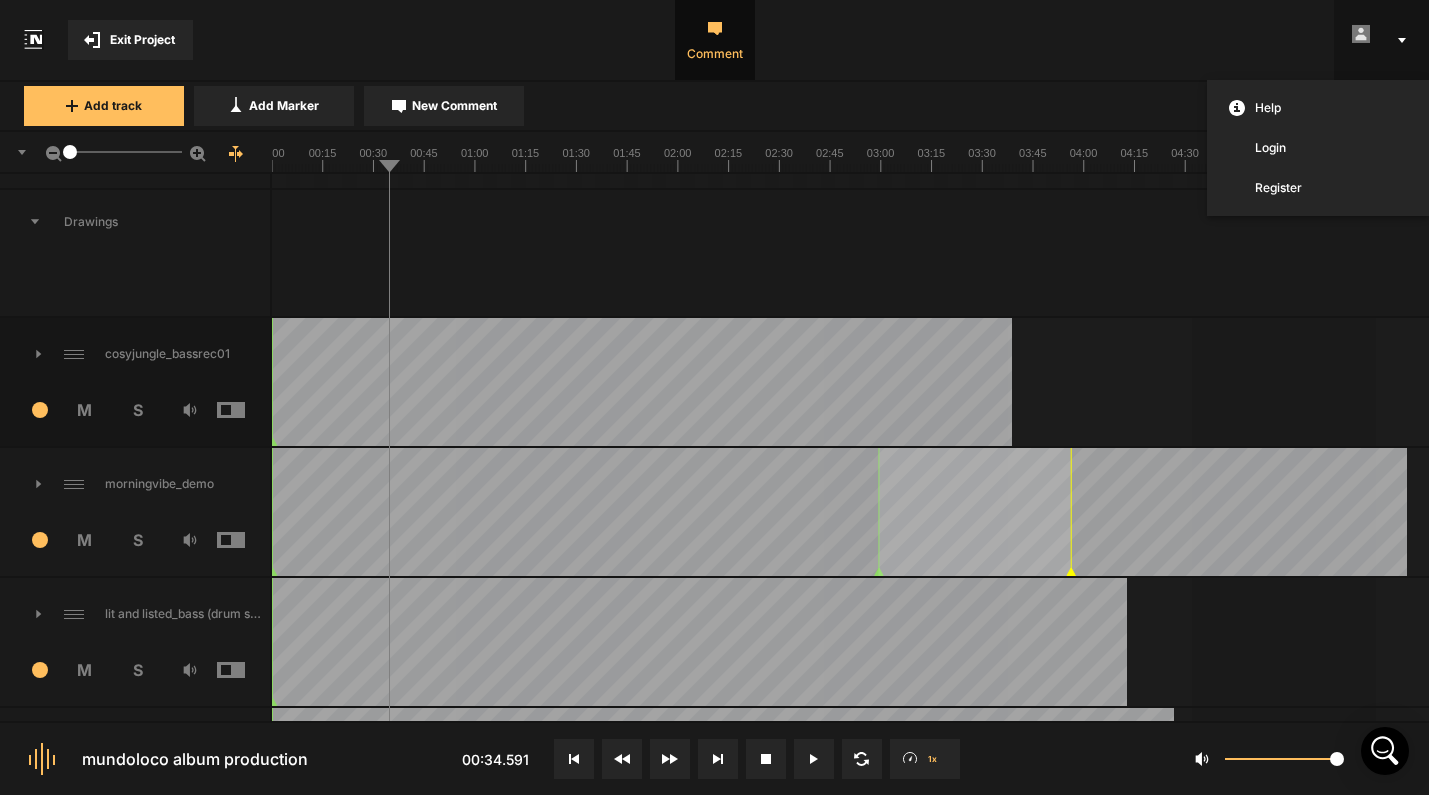 click at bounding box center (714, 397) 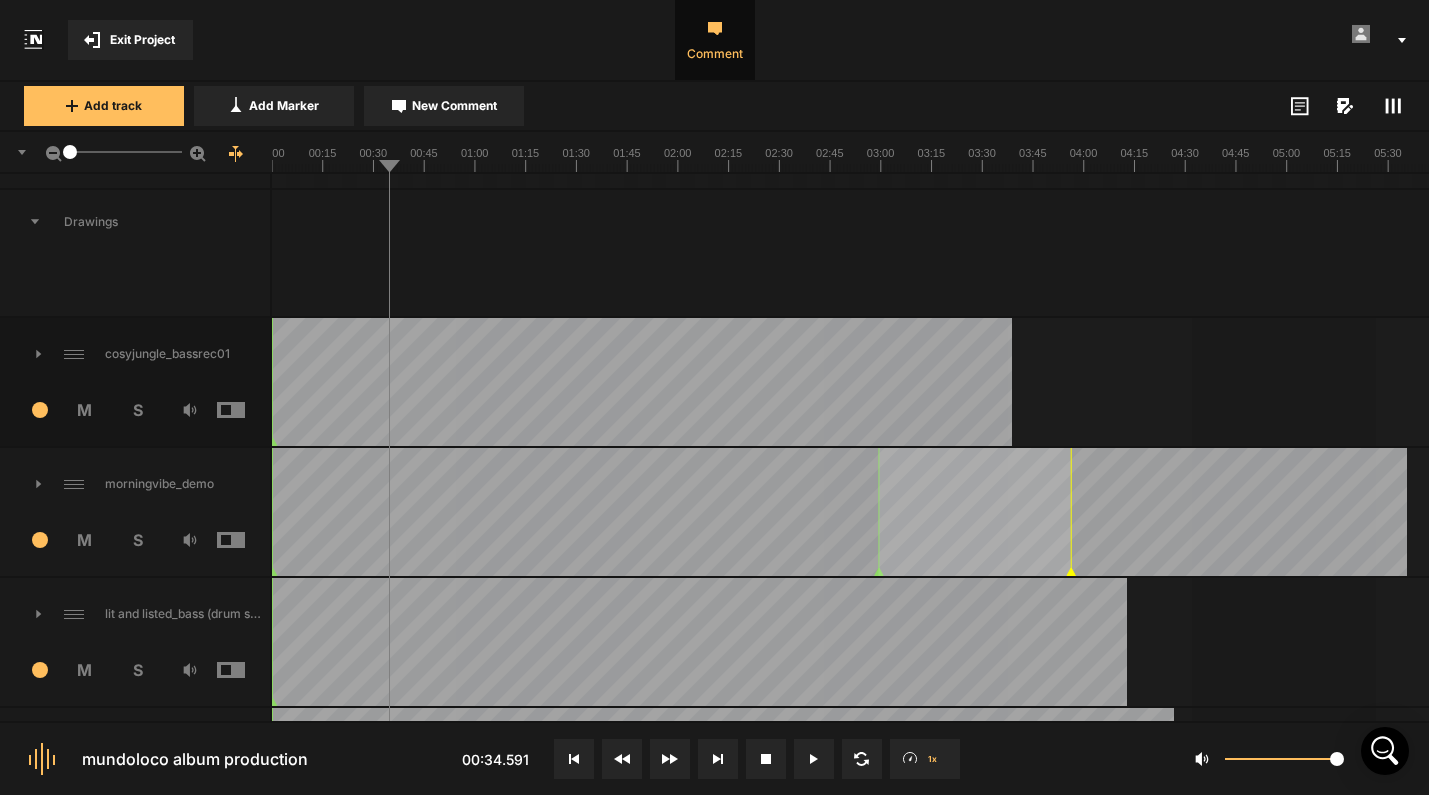 click 